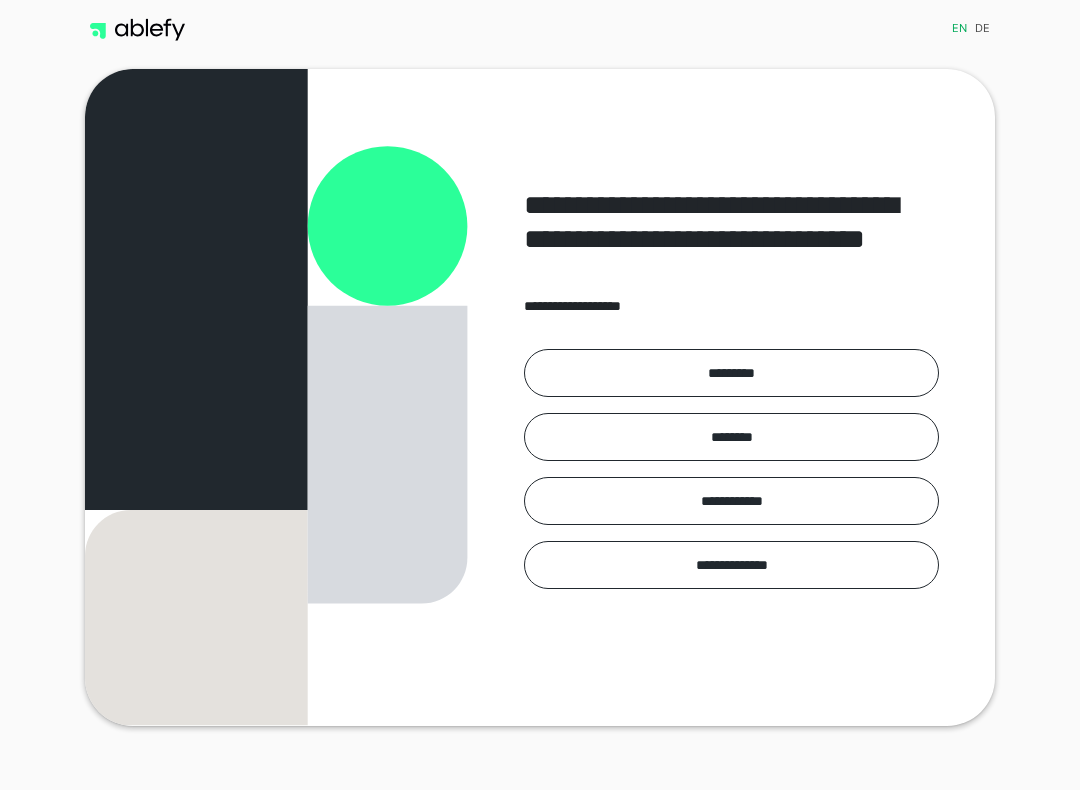 scroll, scrollTop: 0, scrollLeft: 0, axis: both 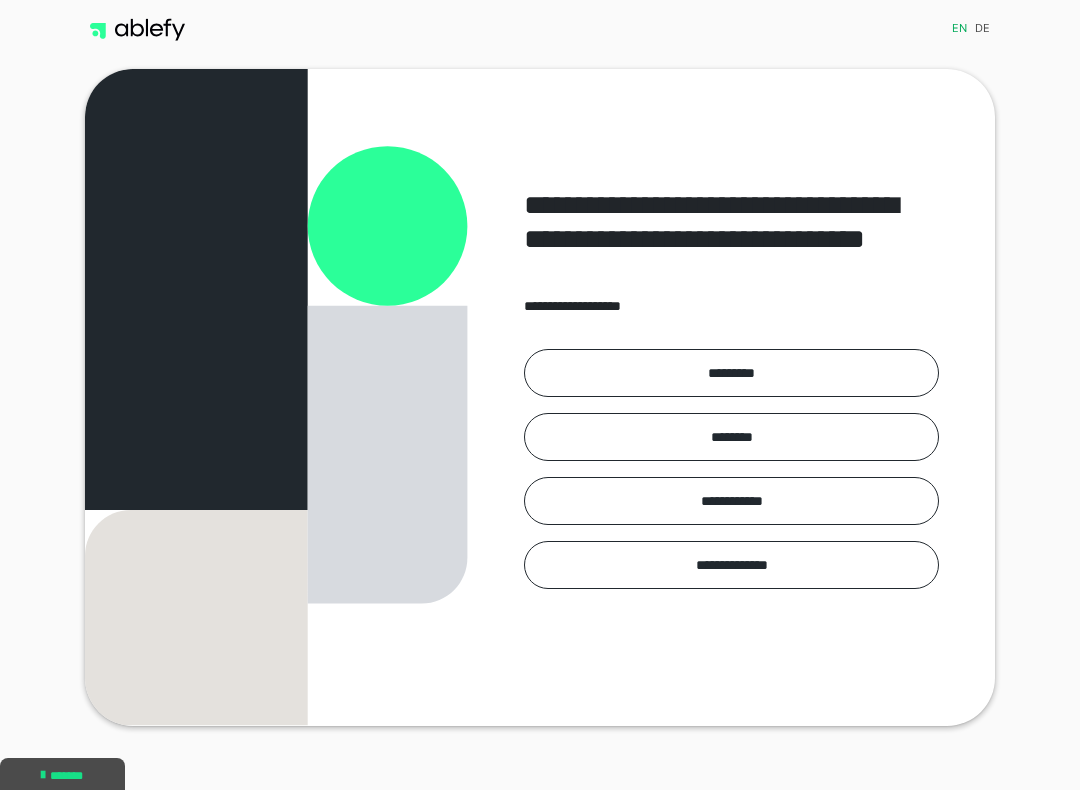 click on "*********" at bounding box center [731, 373] 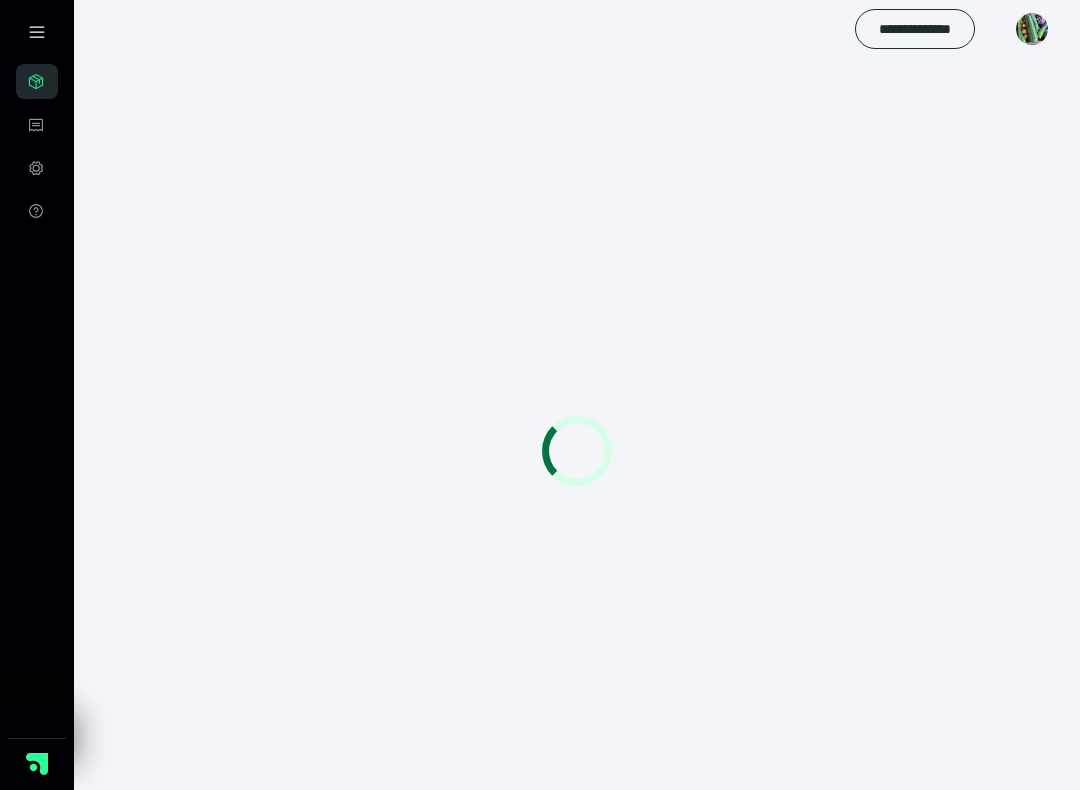 scroll, scrollTop: 0, scrollLeft: 0, axis: both 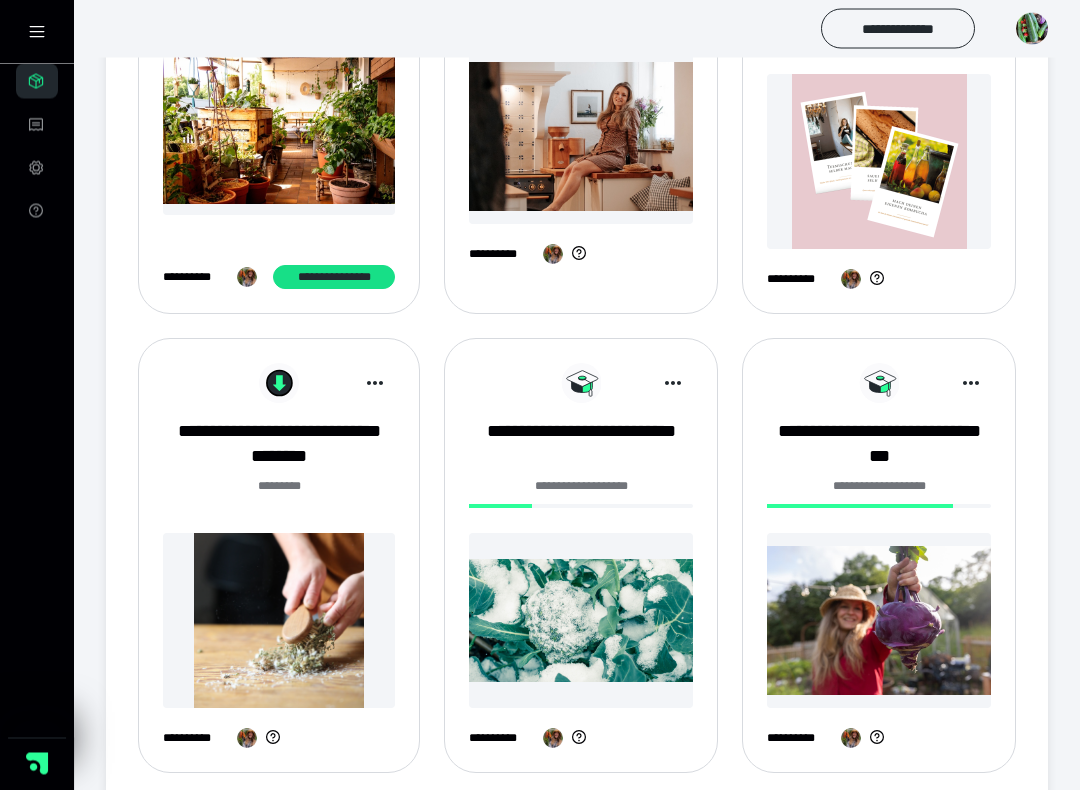 click at bounding box center [879, 621] 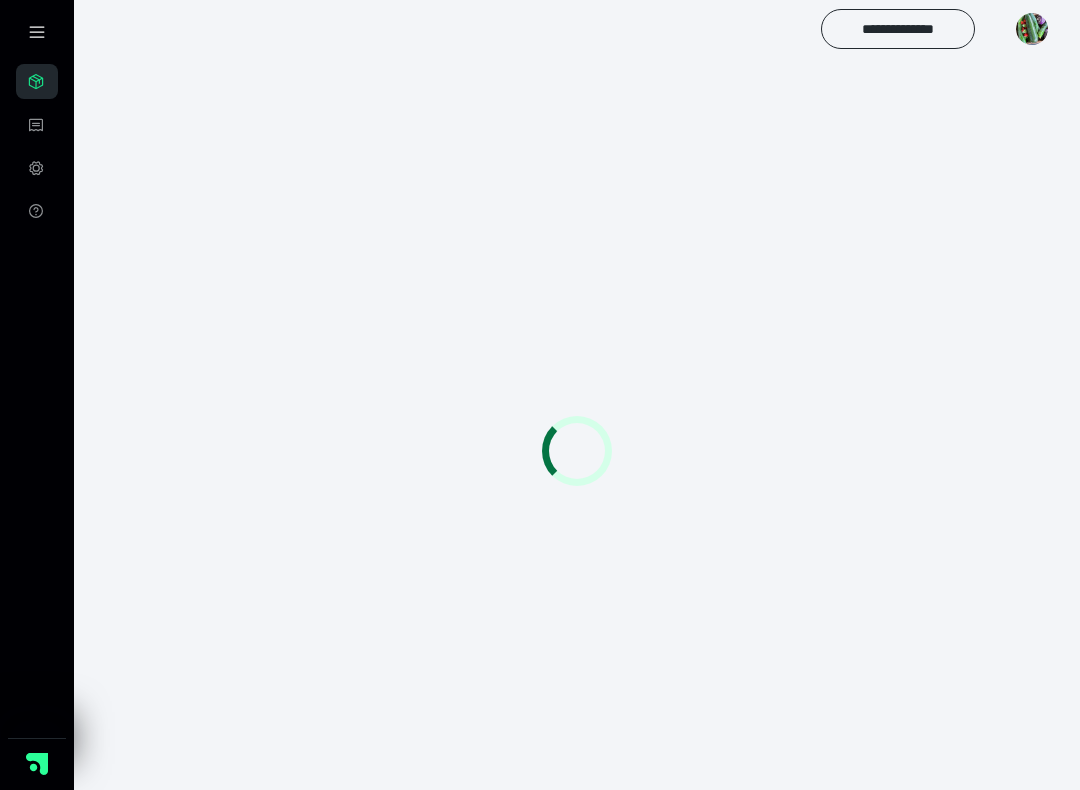 scroll, scrollTop: 0, scrollLeft: 0, axis: both 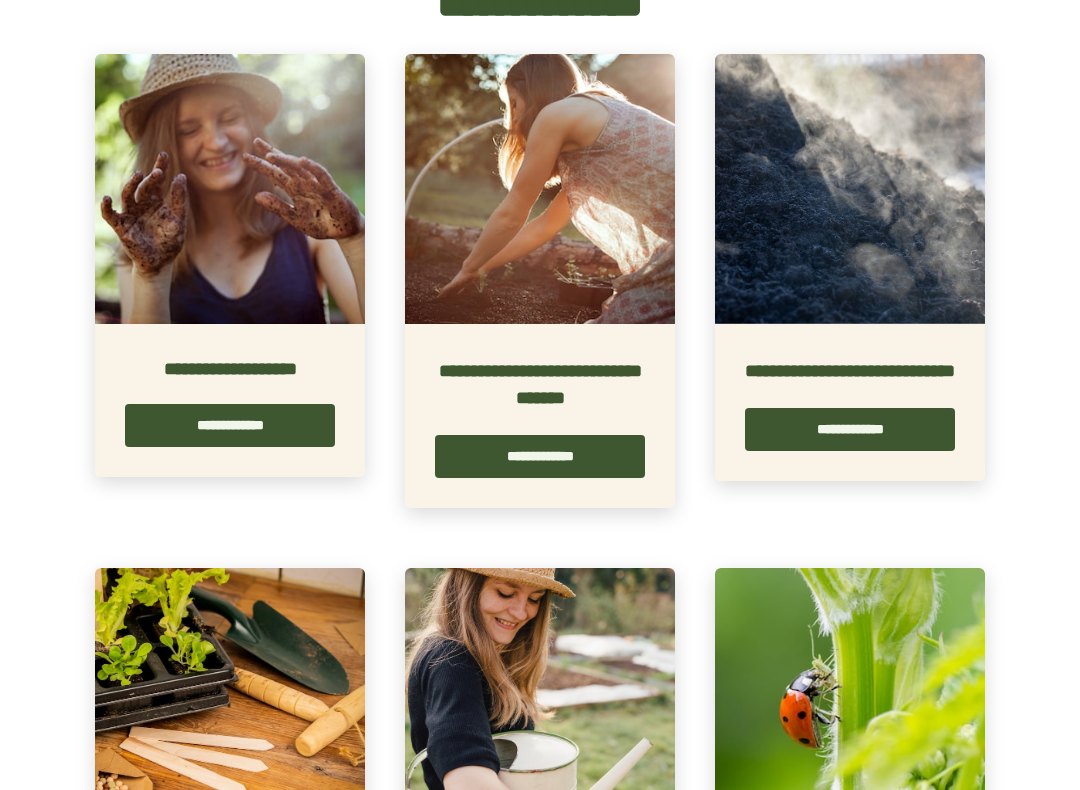click on "**********" at bounding box center (230, 425) 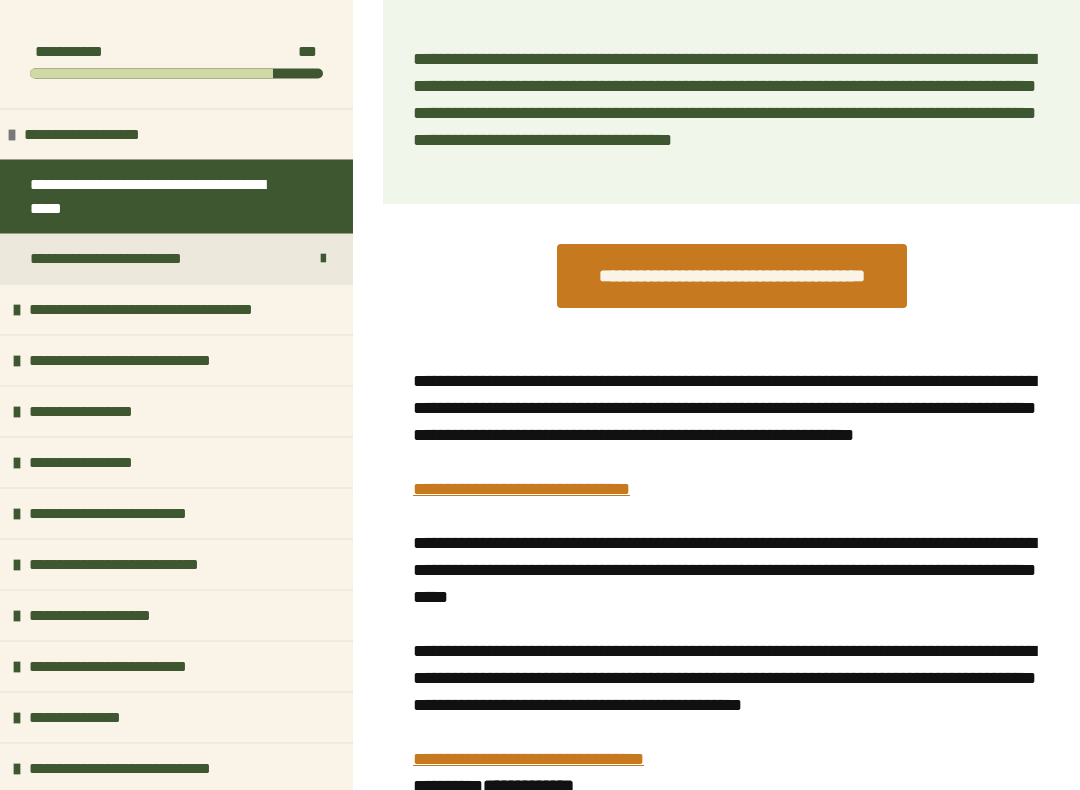 scroll, scrollTop: 1028, scrollLeft: 0, axis: vertical 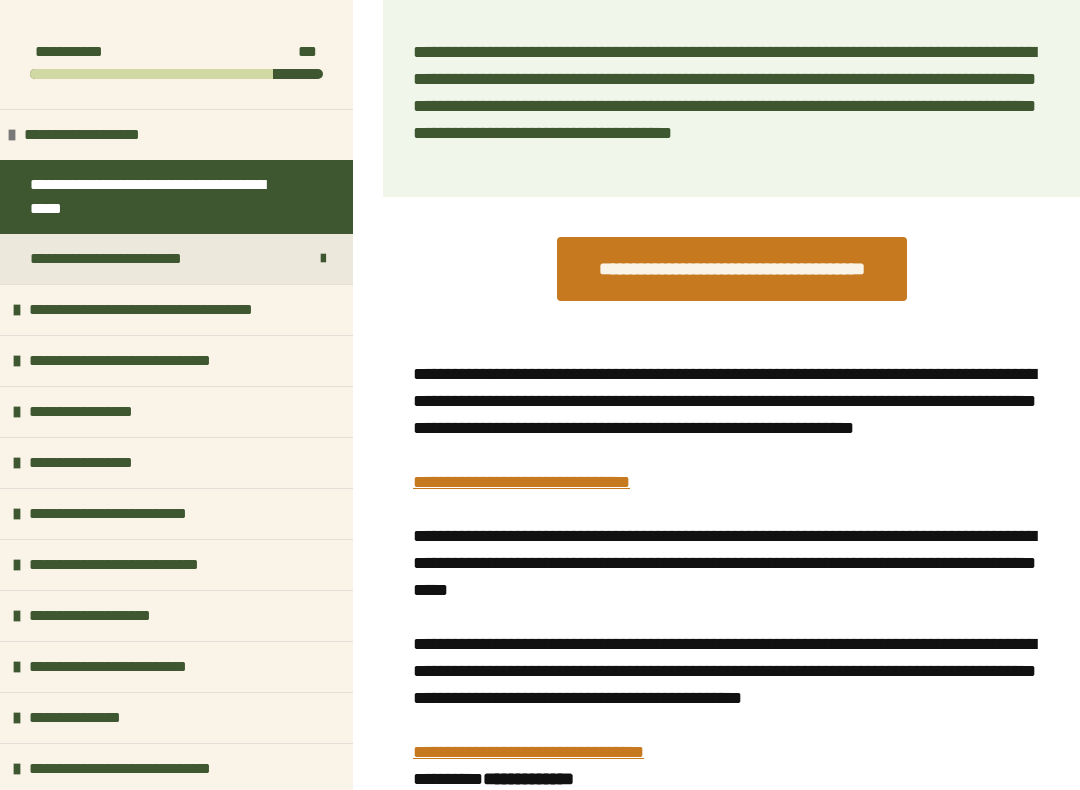 click on "**********" at bounding box center [176, 666] 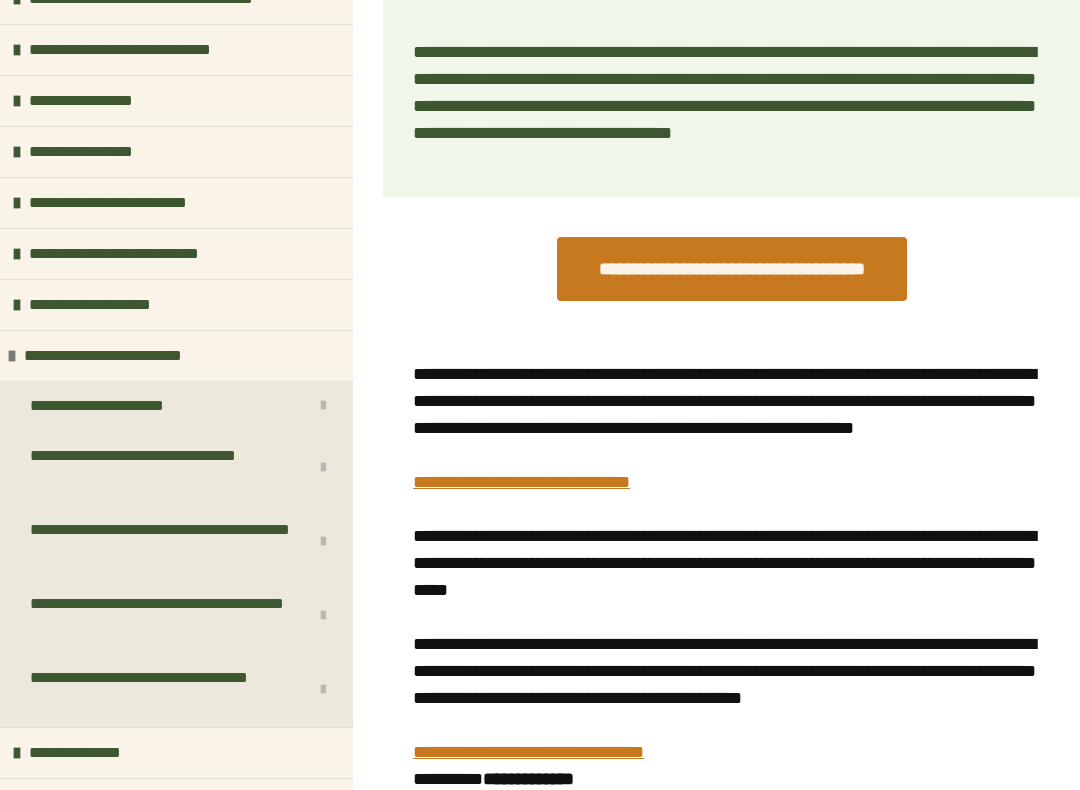 scroll, scrollTop: 336, scrollLeft: 0, axis: vertical 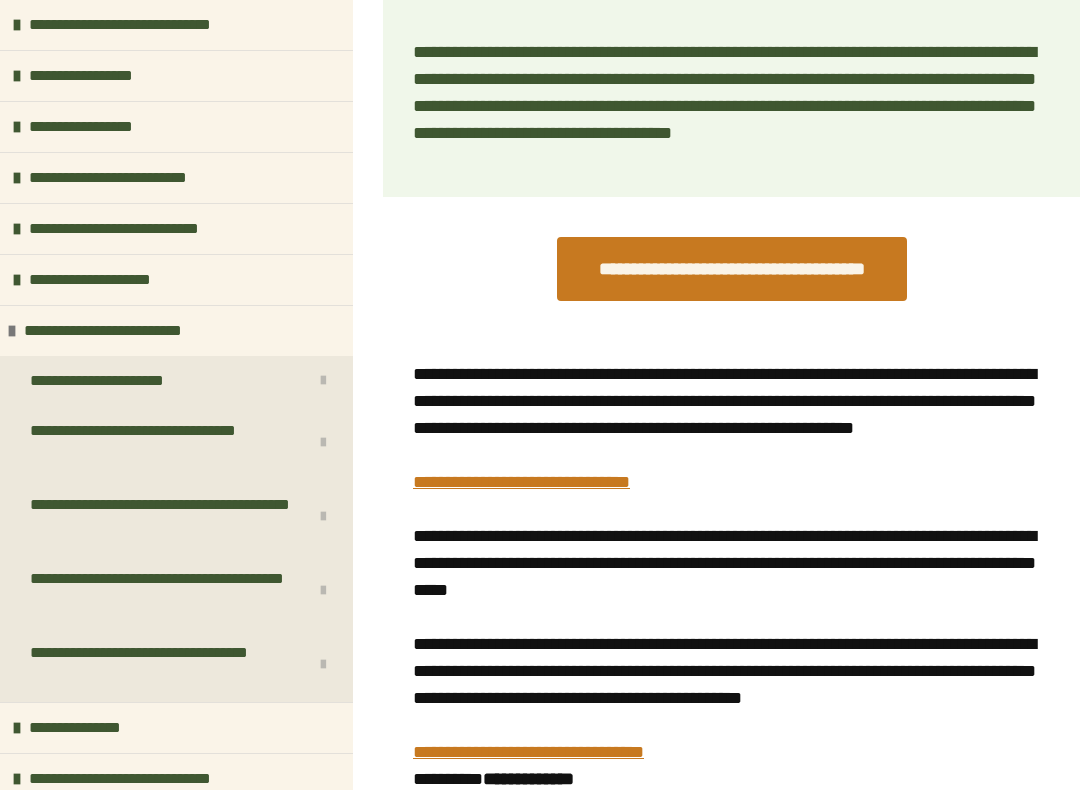 click on "**********" at bounding box center (176, 381) 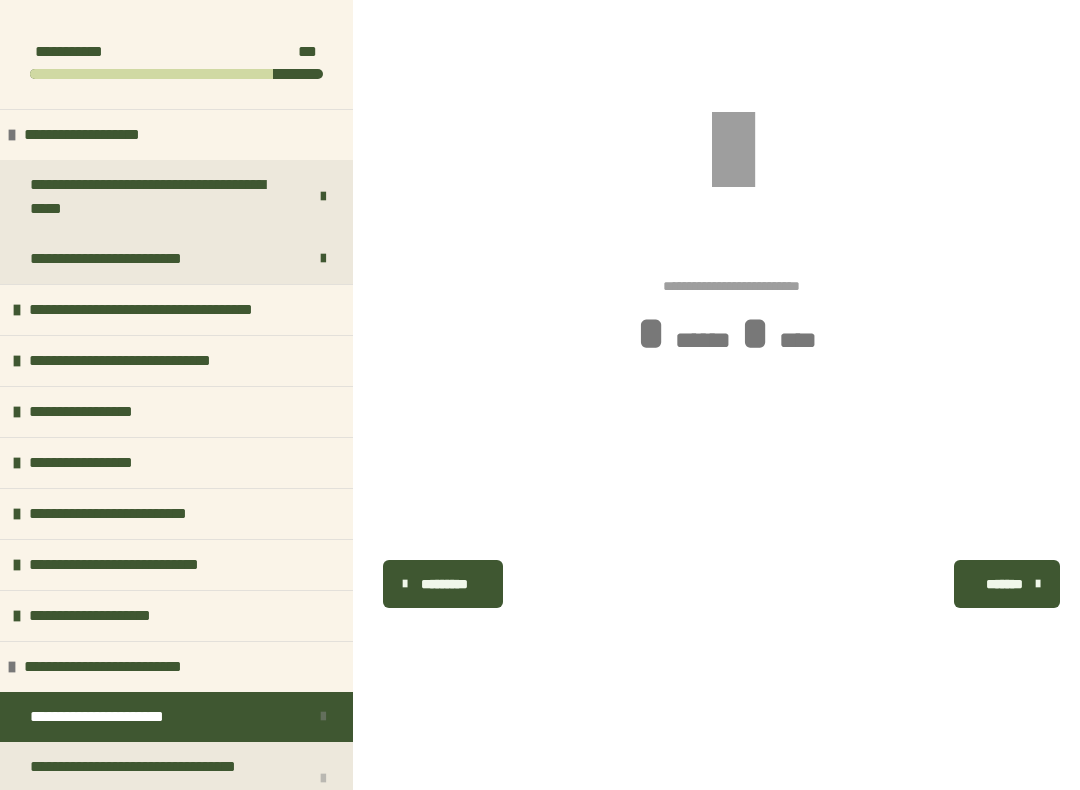 scroll, scrollTop: 0, scrollLeft: 0, axis: both 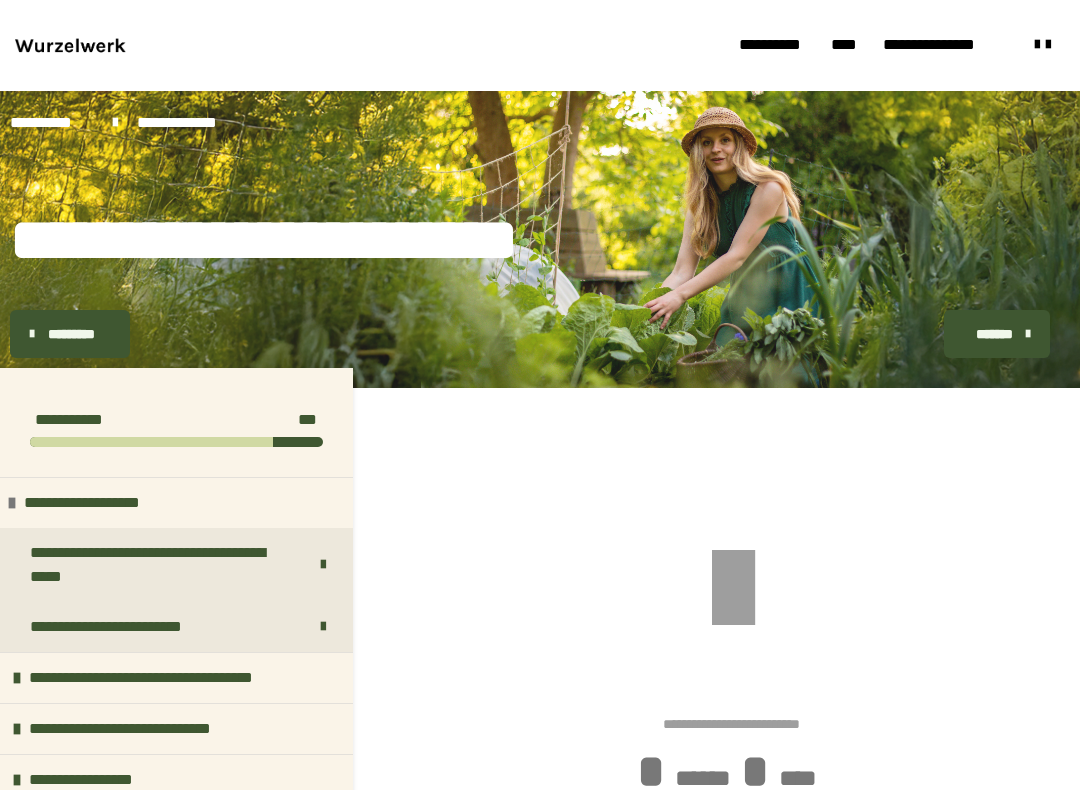 click on "**********" at bounding box center (51, 123) 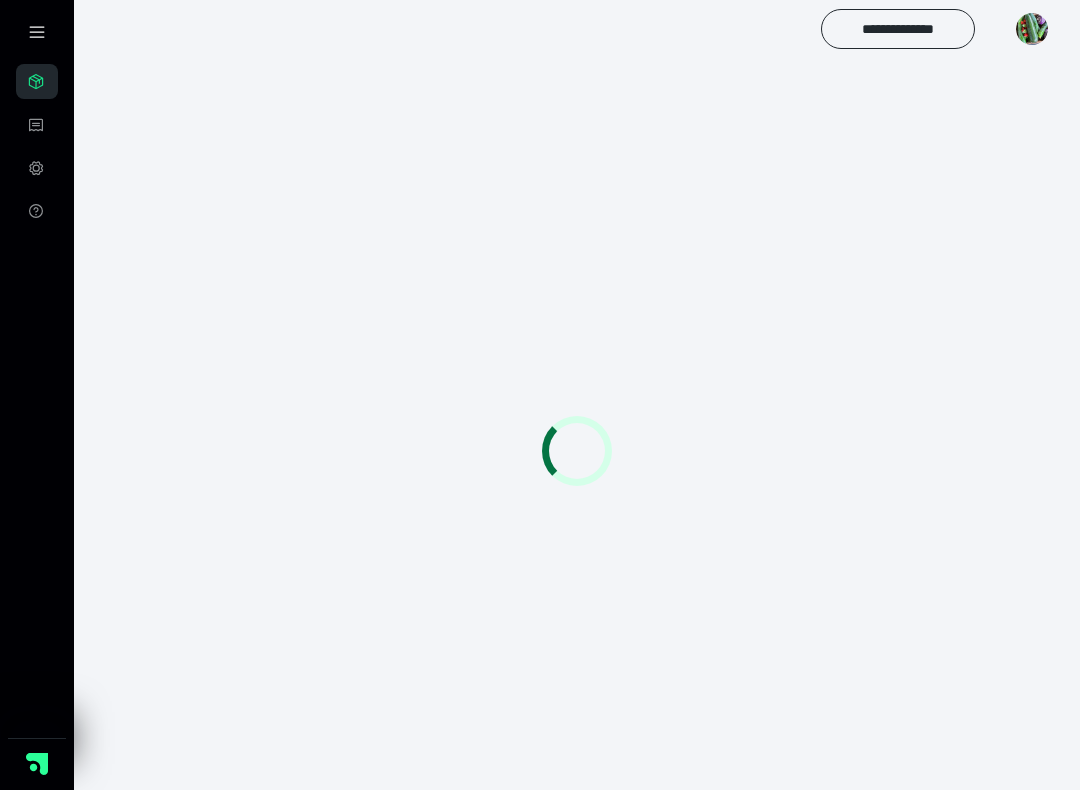 scroll, scrollTop: 0, scrollLeft: 0, axis: both 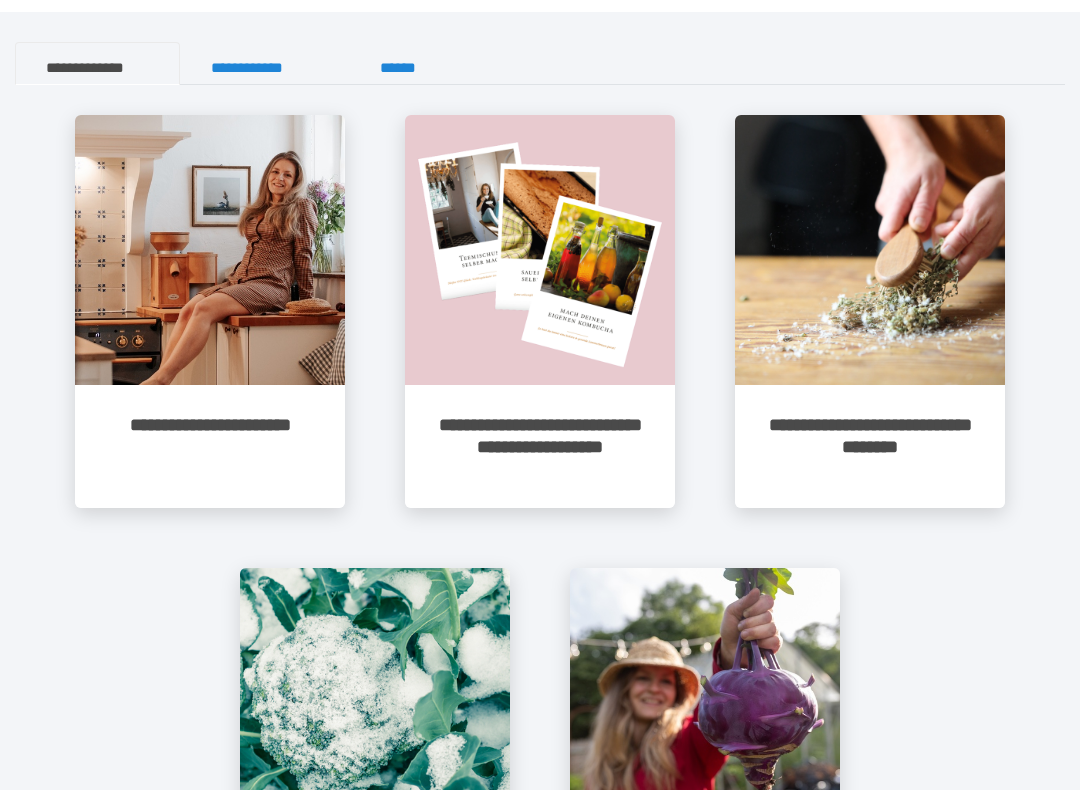 click on "**********" at bounding box center [210, 446] 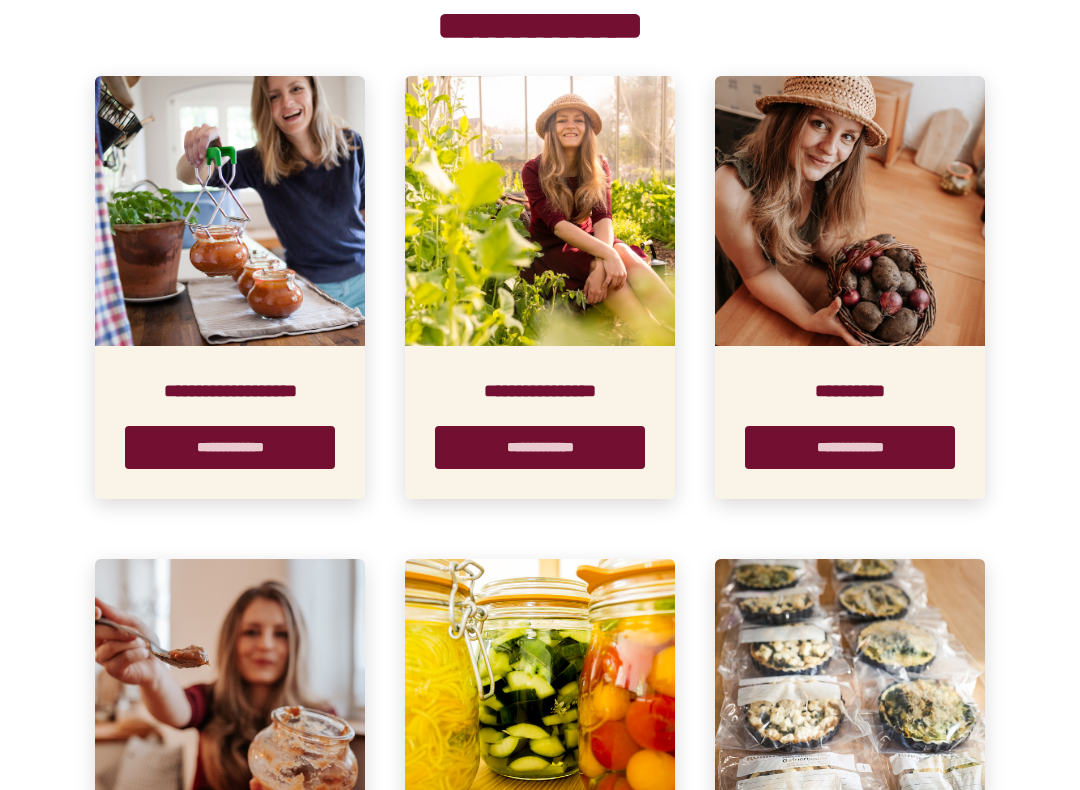 scroll, scrollTop: 445, scrollLeft: 0, axis: vertical 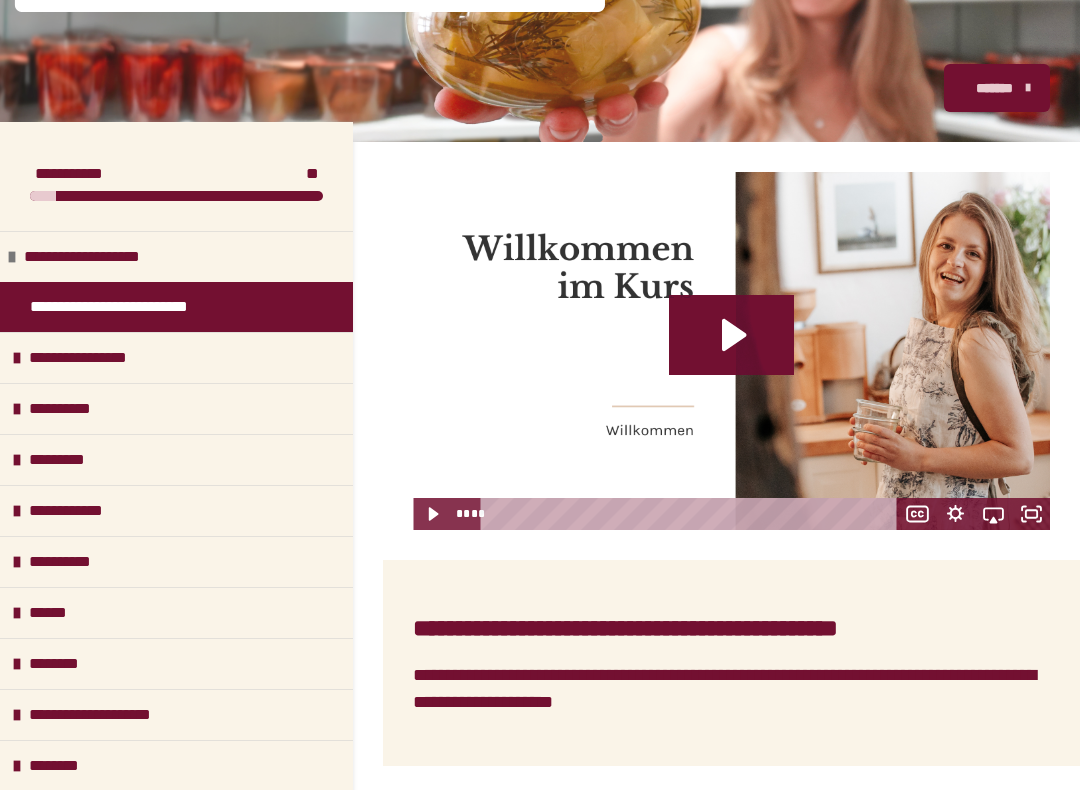 click on "**********" at bounding box center (176, 357) 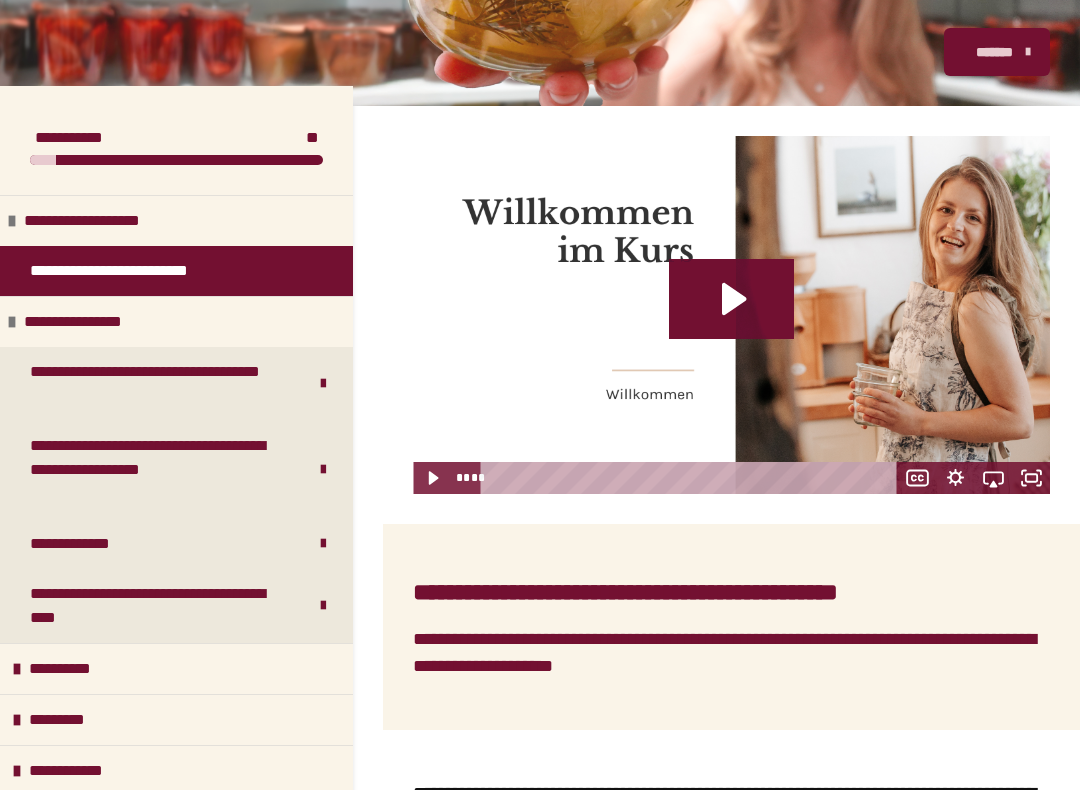 scroll, scrollTop: 348, scrollLeft: 0, axis: vertical 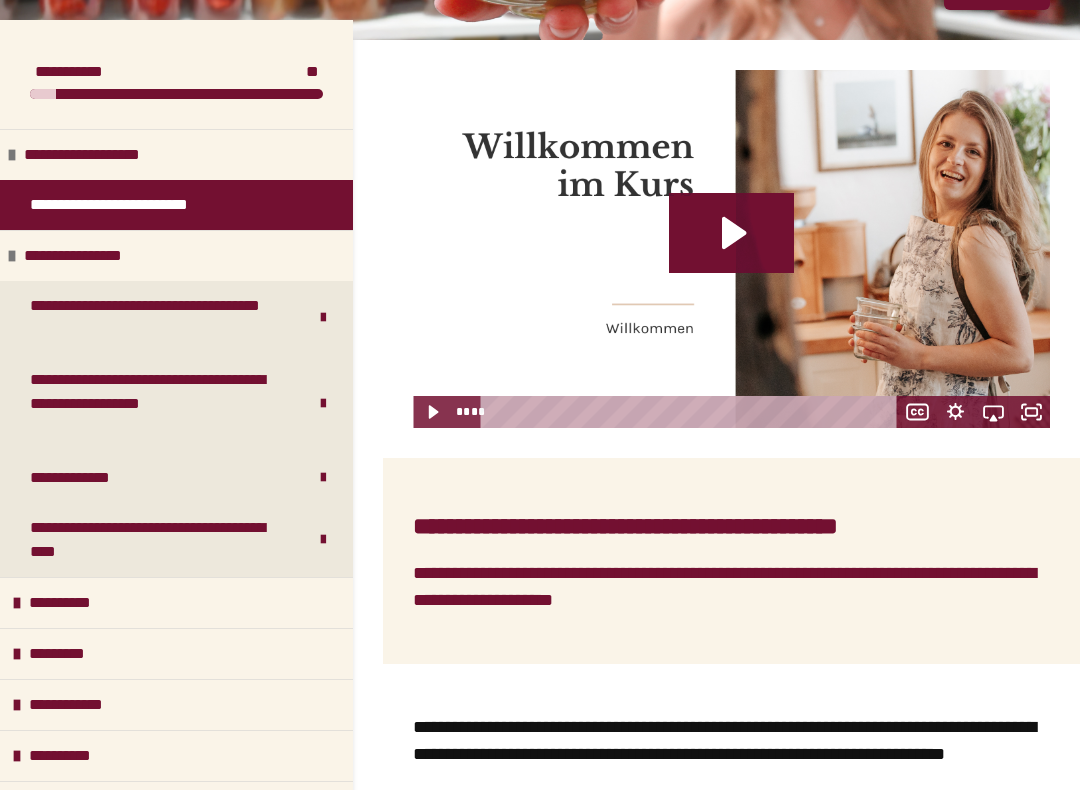 click on "**********" at bounding box center [176, 602] 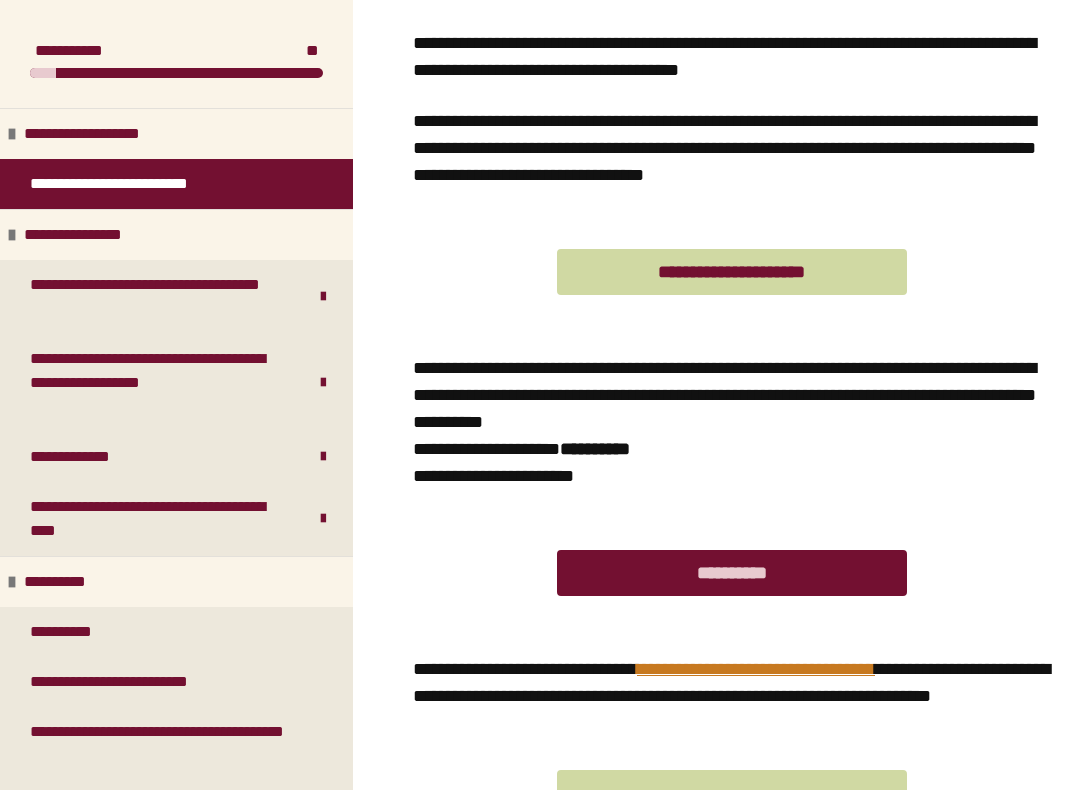 scroll, scrollTop: 1110, scrollLeft: 0, axis: vertical 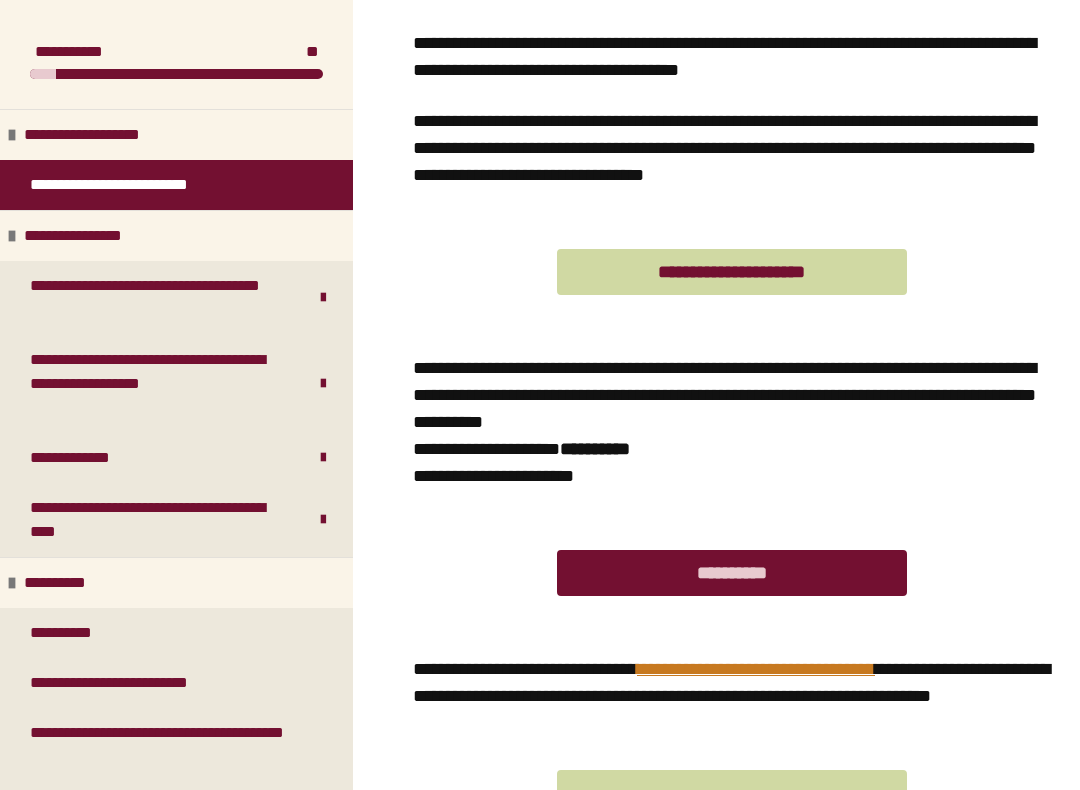 click on "**********" at bounding box center [176, 582] 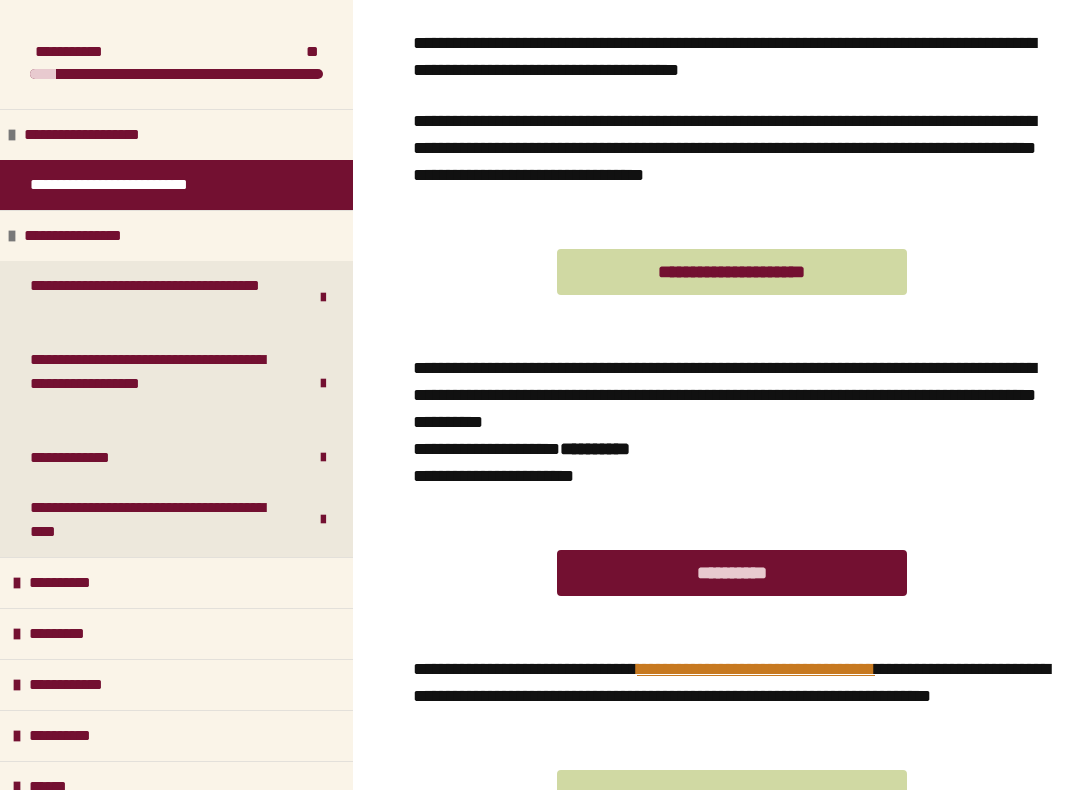 click on "*********" at bounding box center [176, 633] 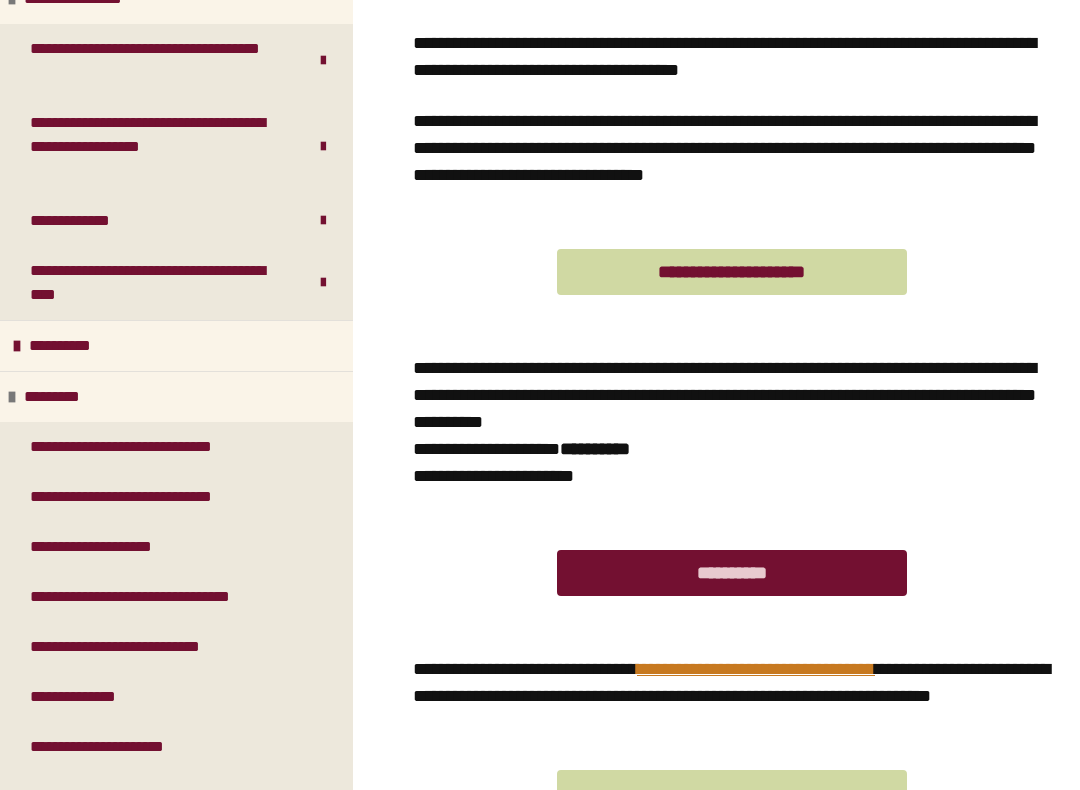 scroll, scrollTop: 309, scrollLeft: 0, axis: vertical 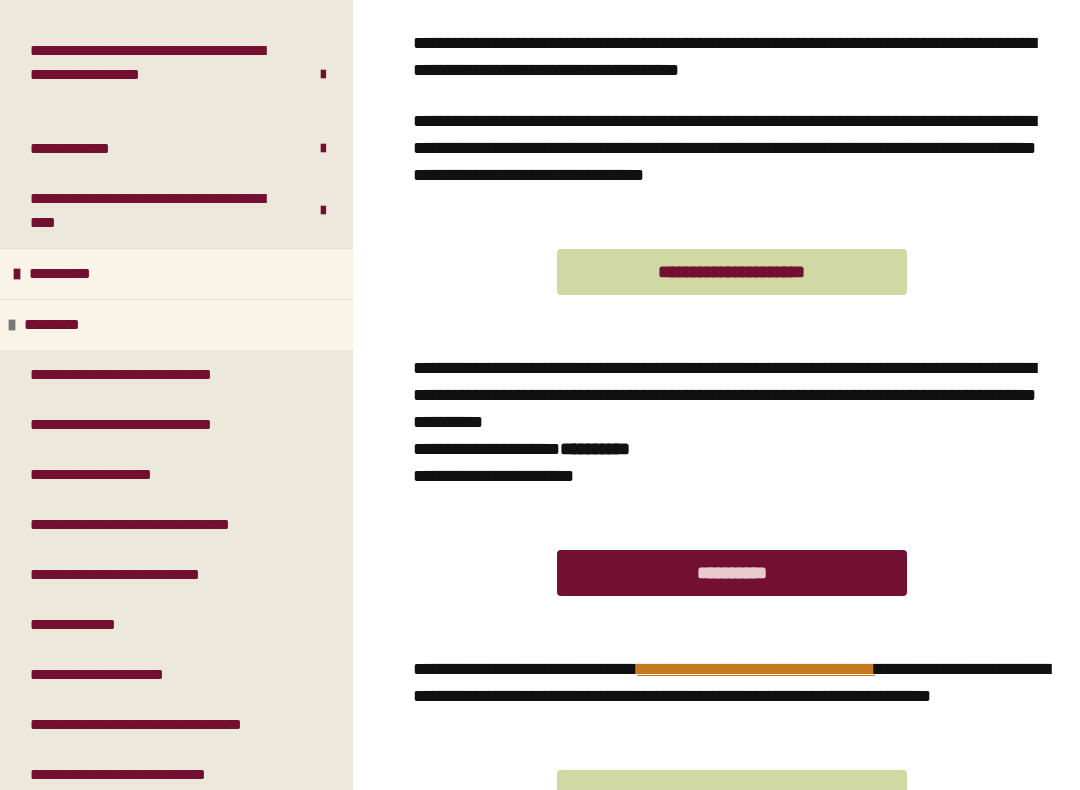 click on "**********" at bounding box center (157, 375) 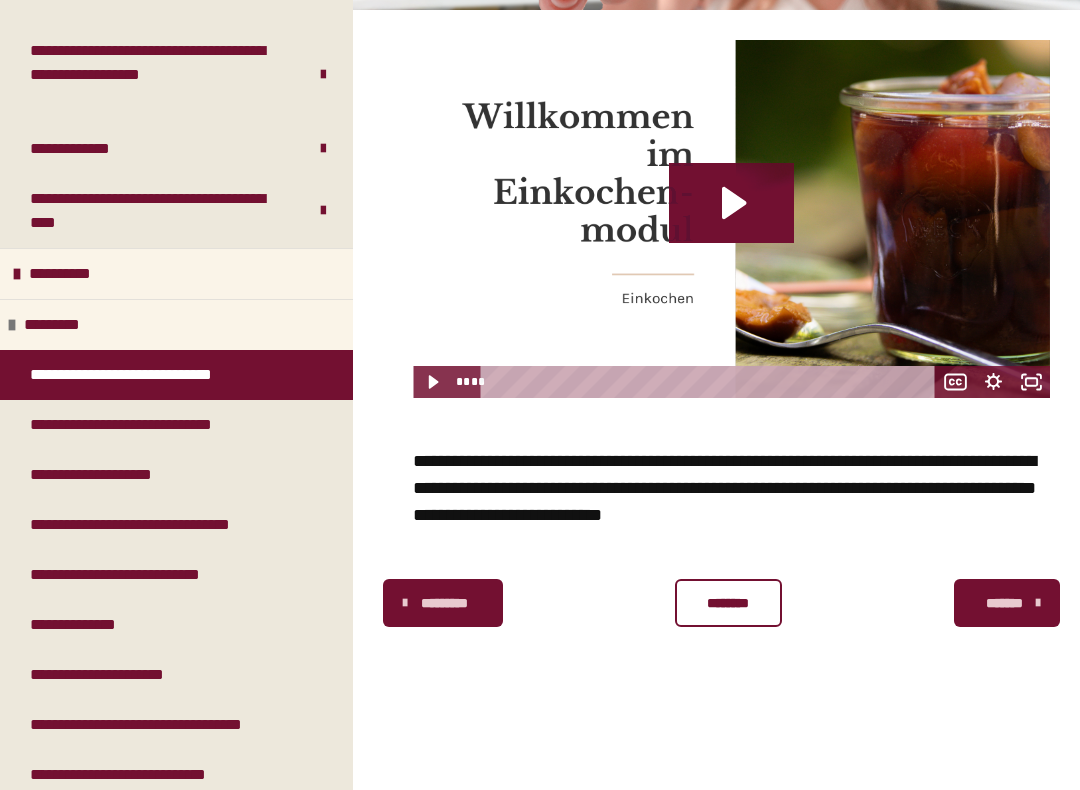 click 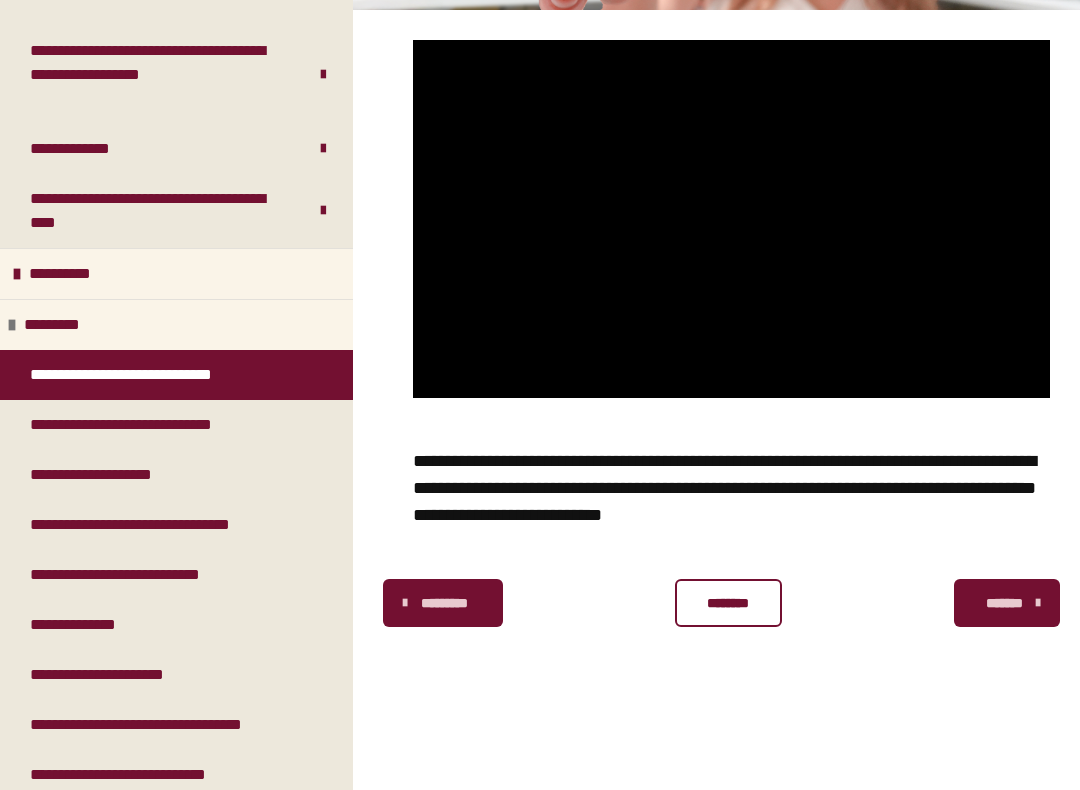 click at bounding box center (731, 219) 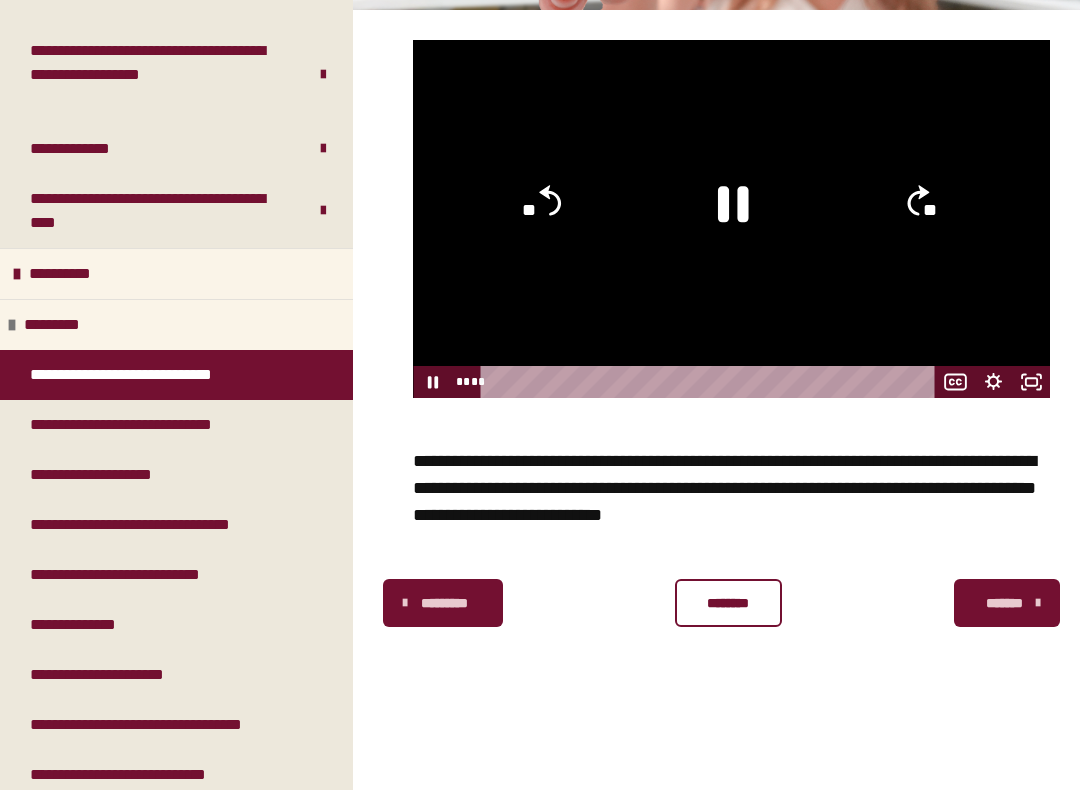 click 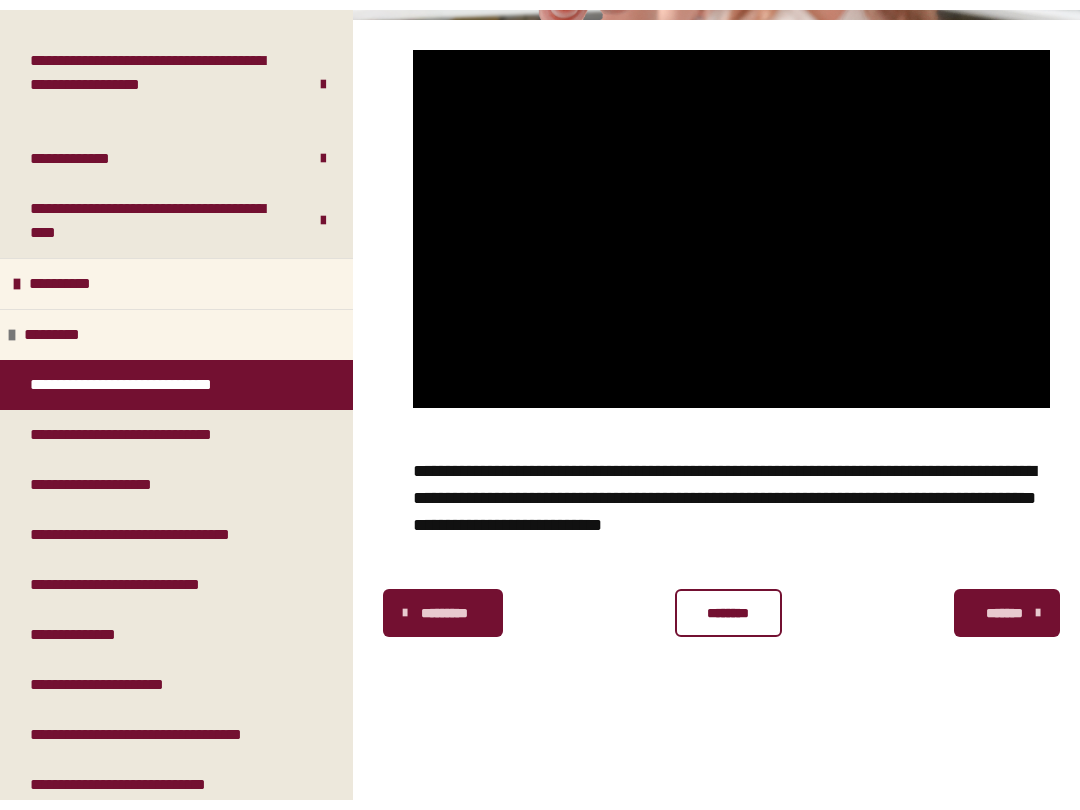 scroll, scrollTop: 358, scrollLeft: 0, axis: vertical 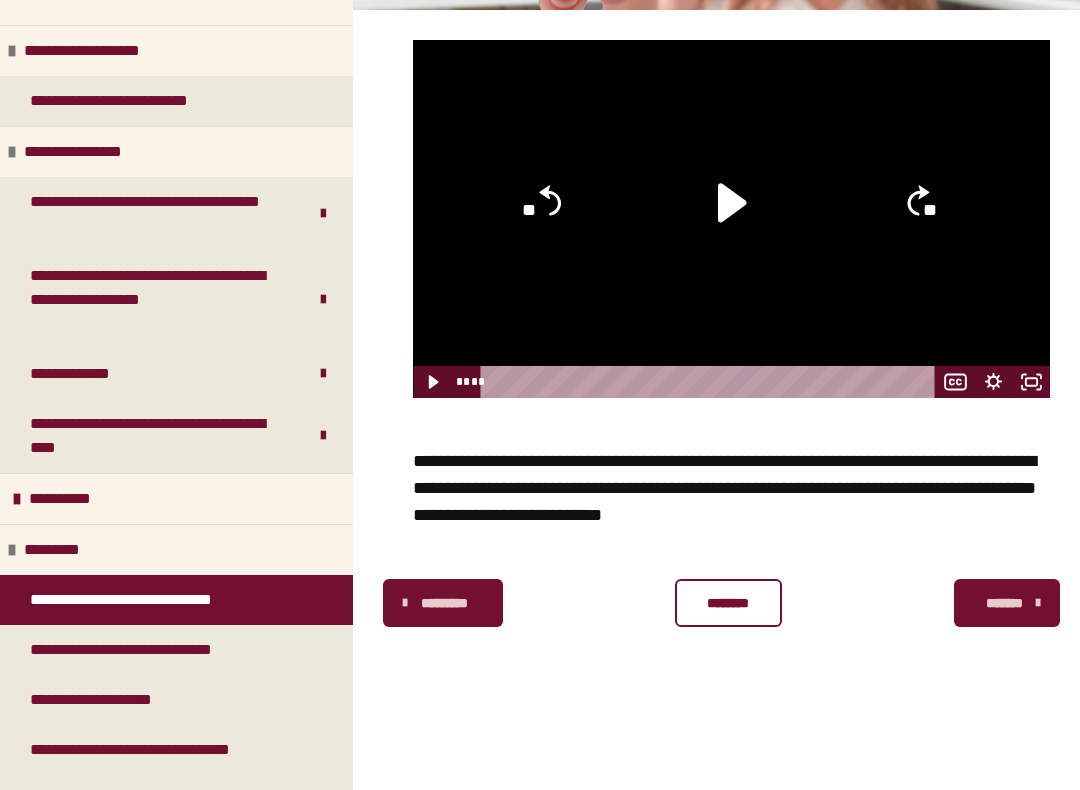 click on "********" at bounding box center [728, 603] 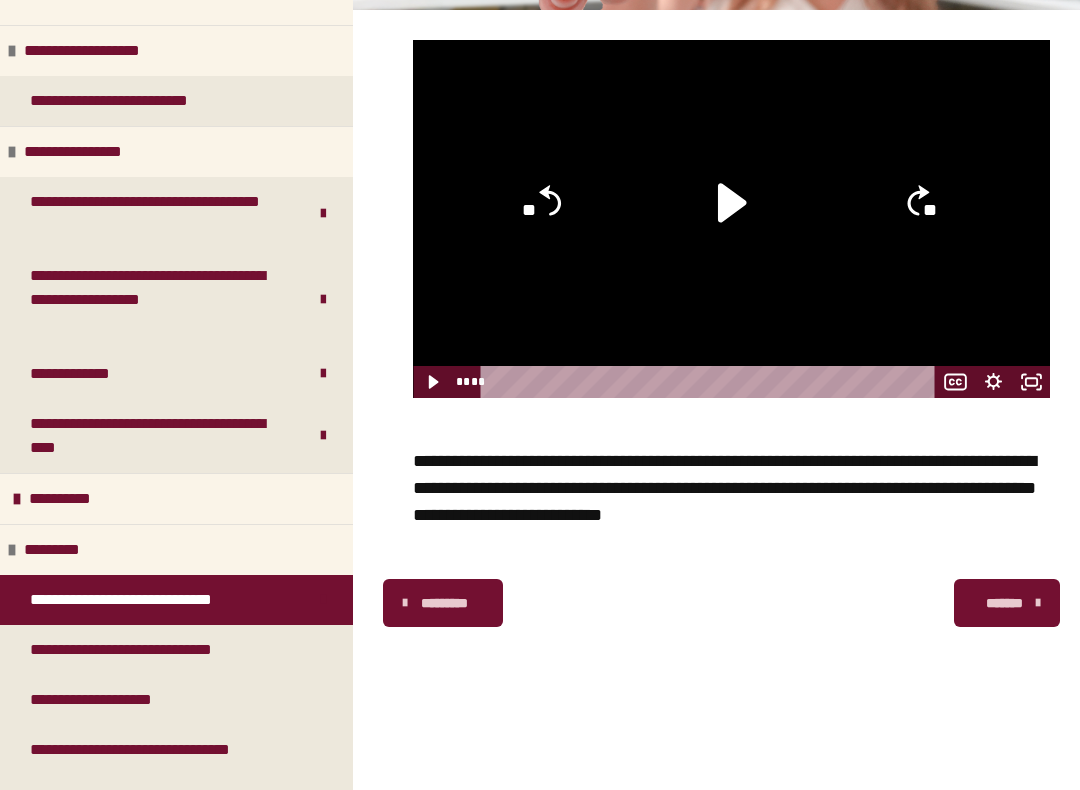 click on "*******" at bounding box center (1005, 603) 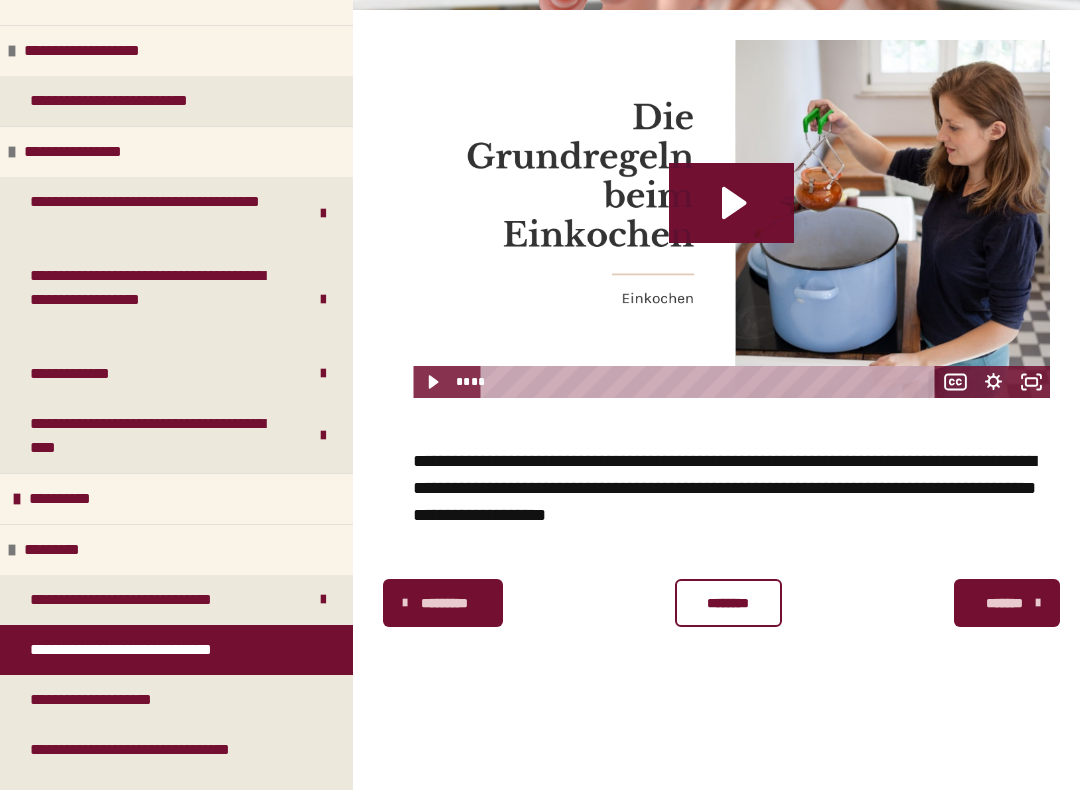 click 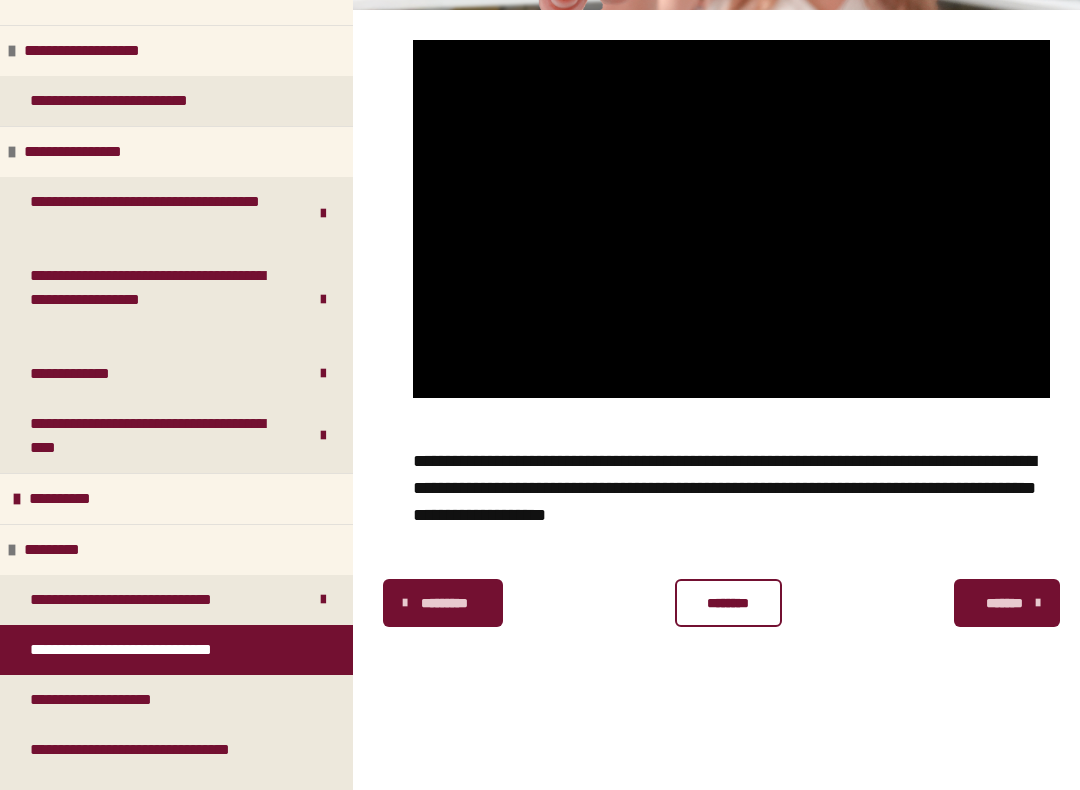 click at bounding box center [731, 219] 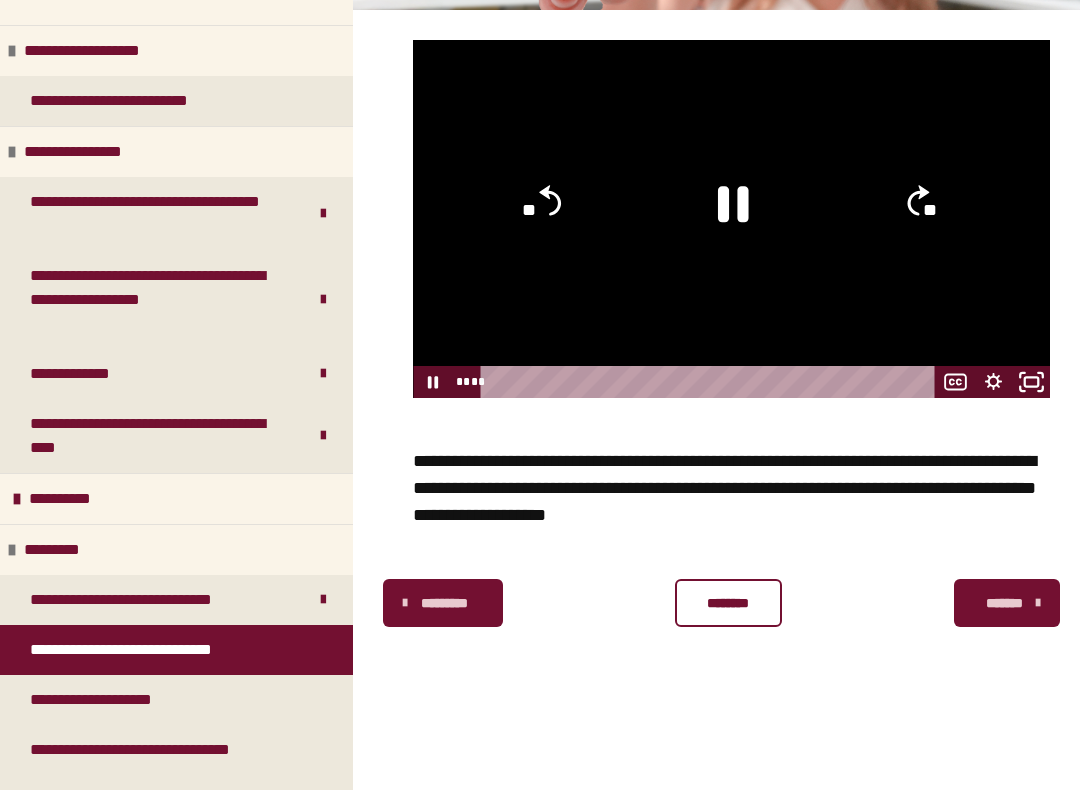 click 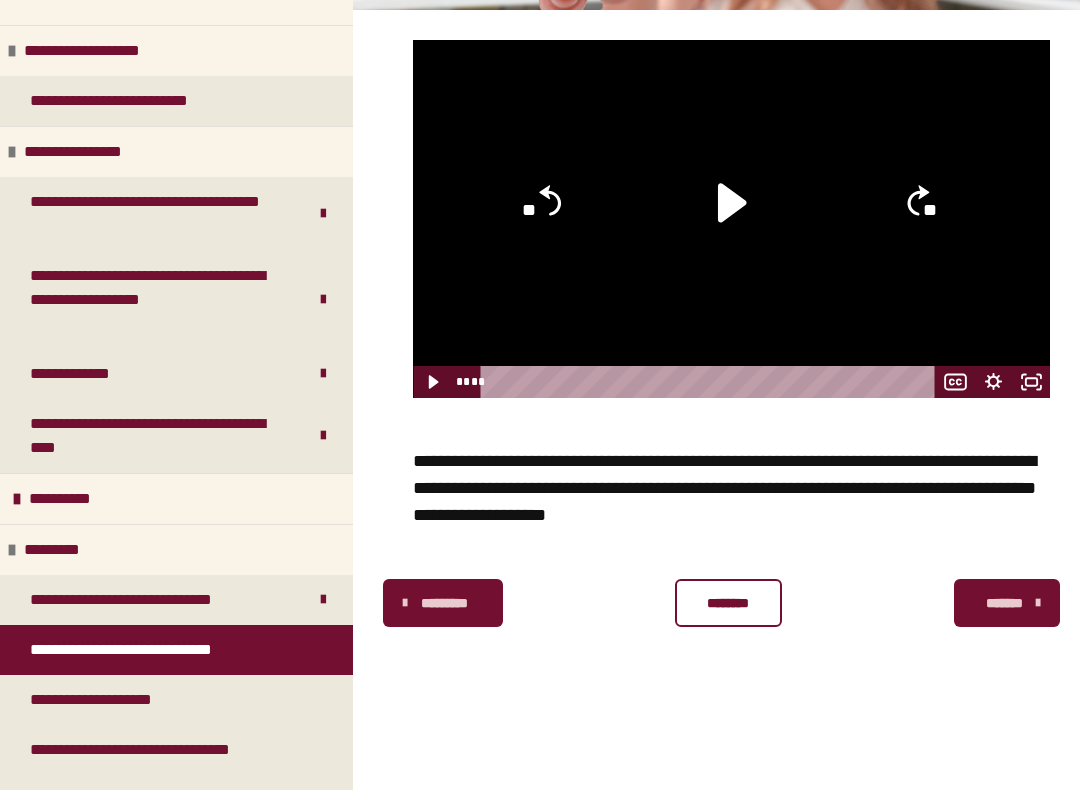 click on "********" at bounding box center (728, 603) 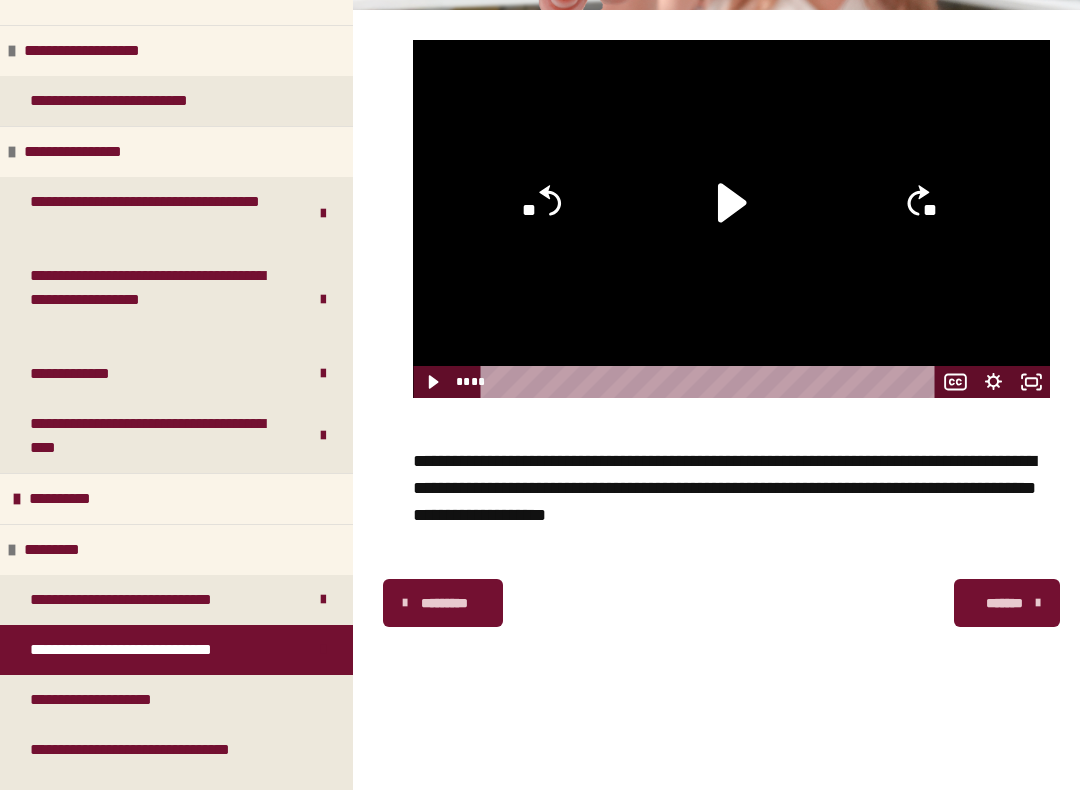 click on "*******" at bounding box center (1005, 603) 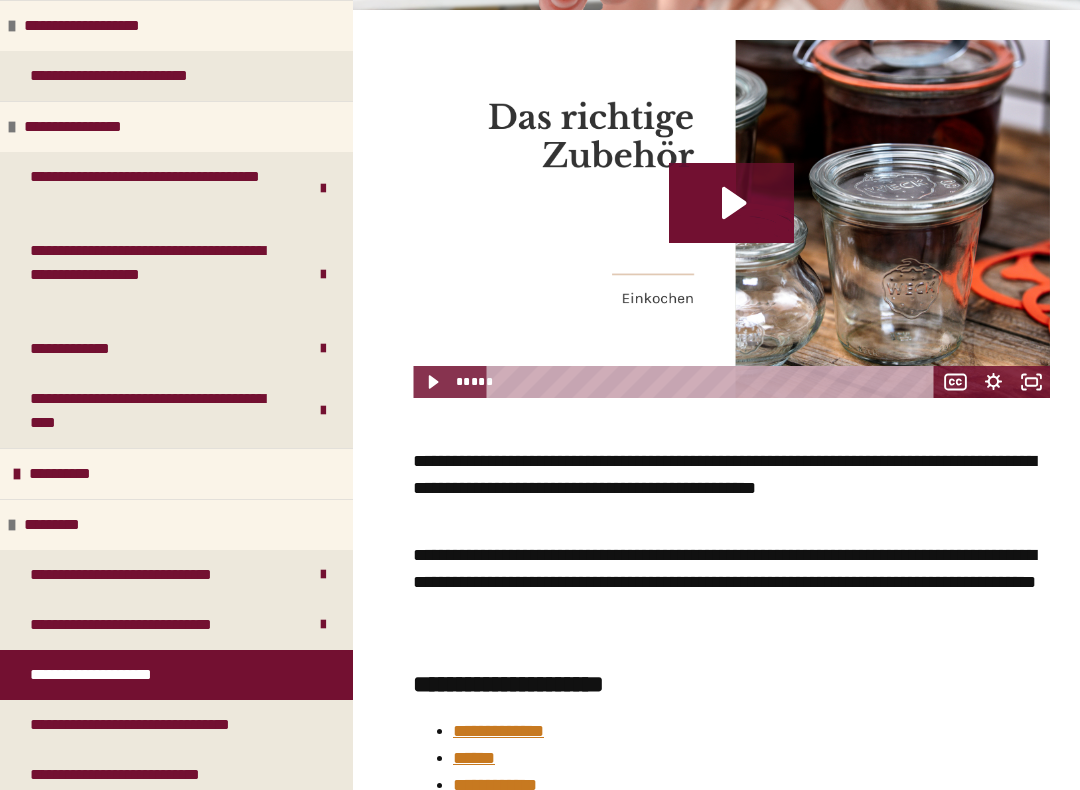 scroll, scrollTop: 126, scrollLeft: 0, axis: vertical 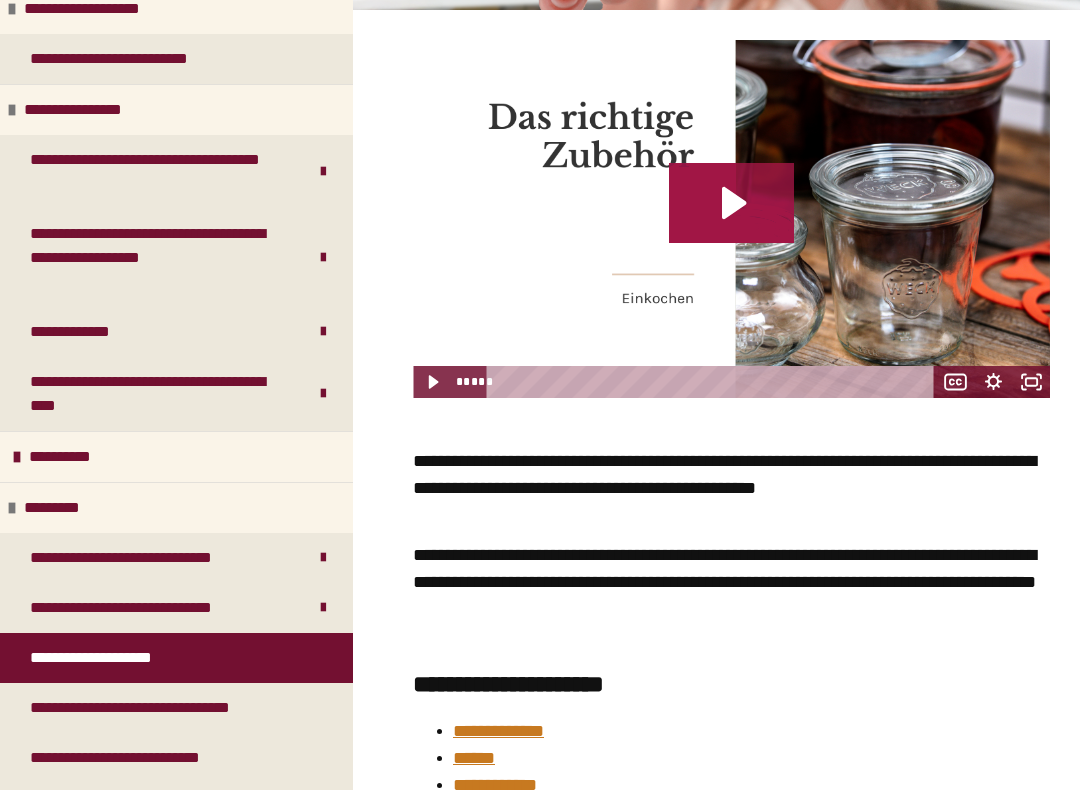 click 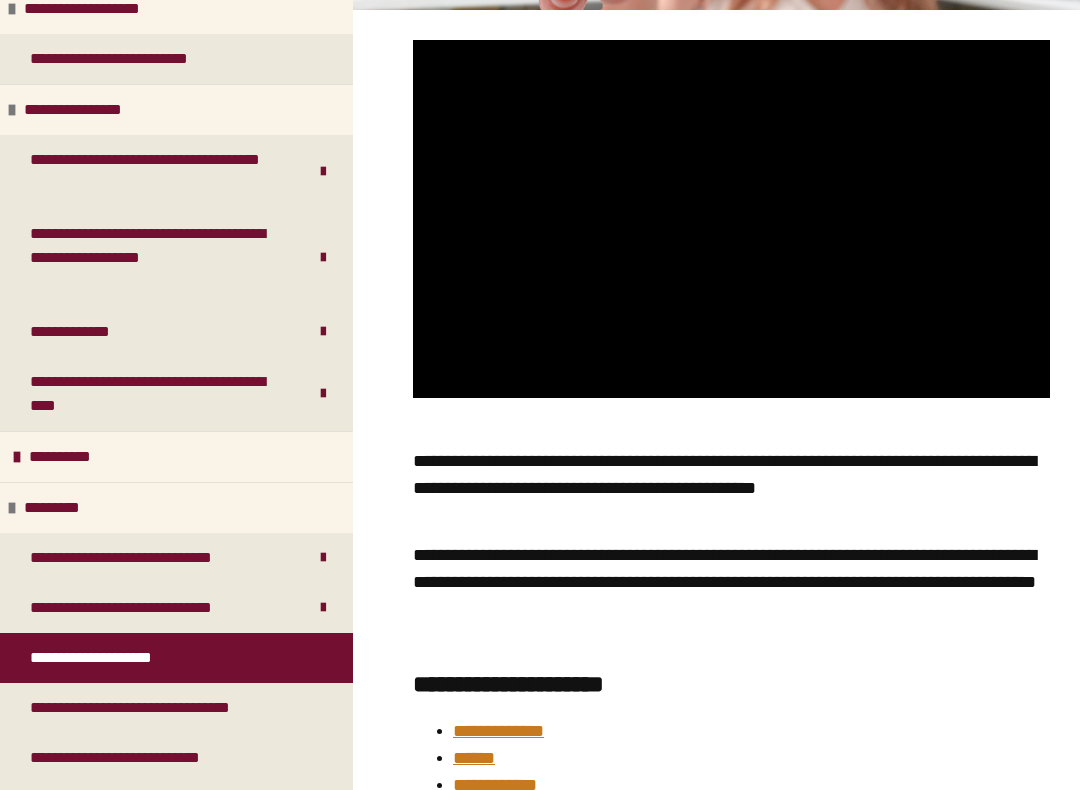 click at bounding box center [731, 219] 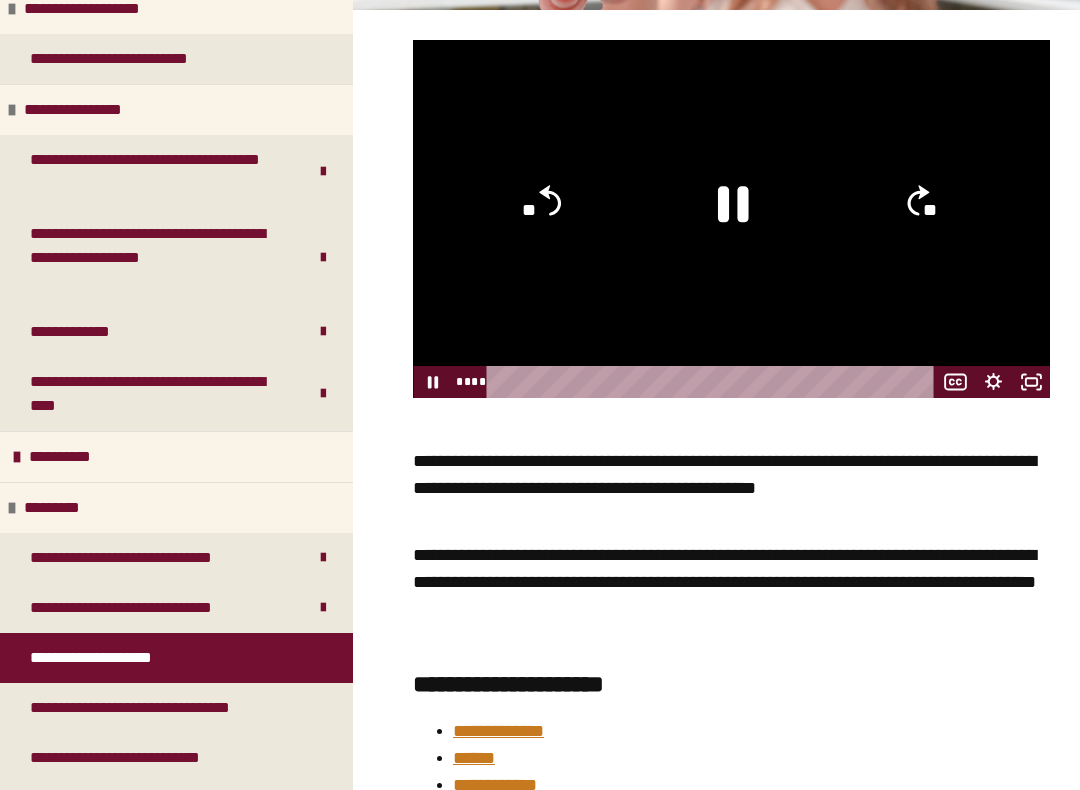 click 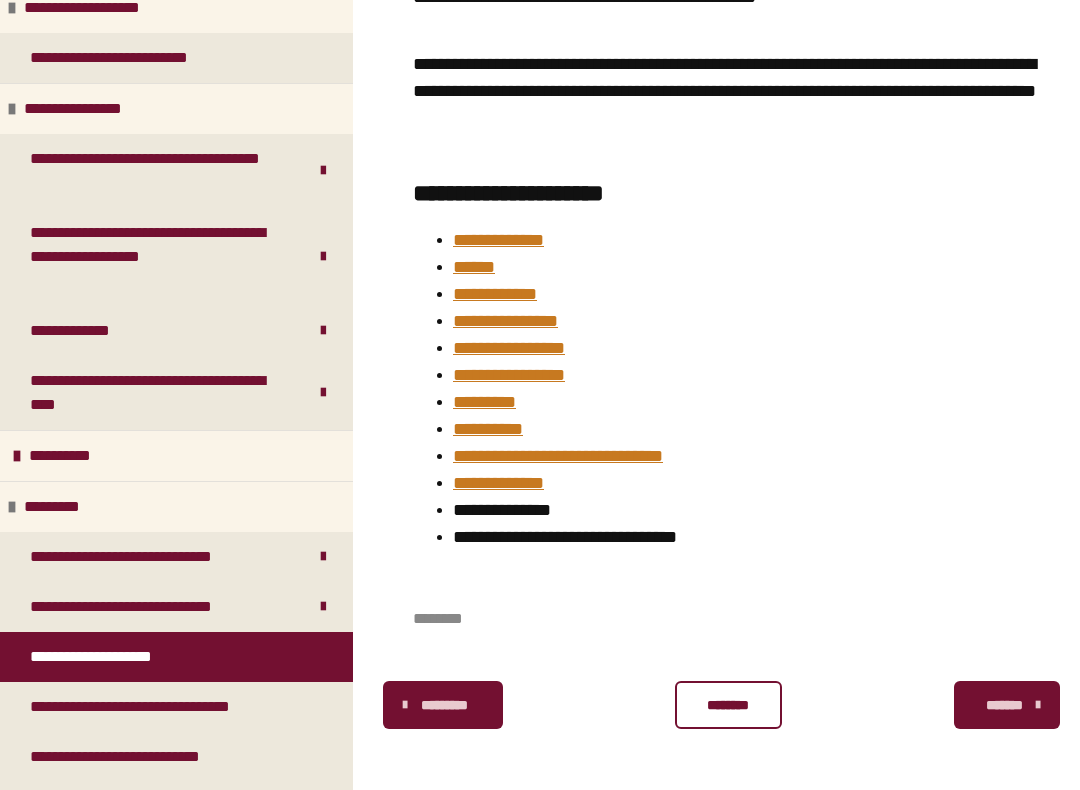 scroll, scrollTop: 895, scrollLeft: 0, axis: vertical 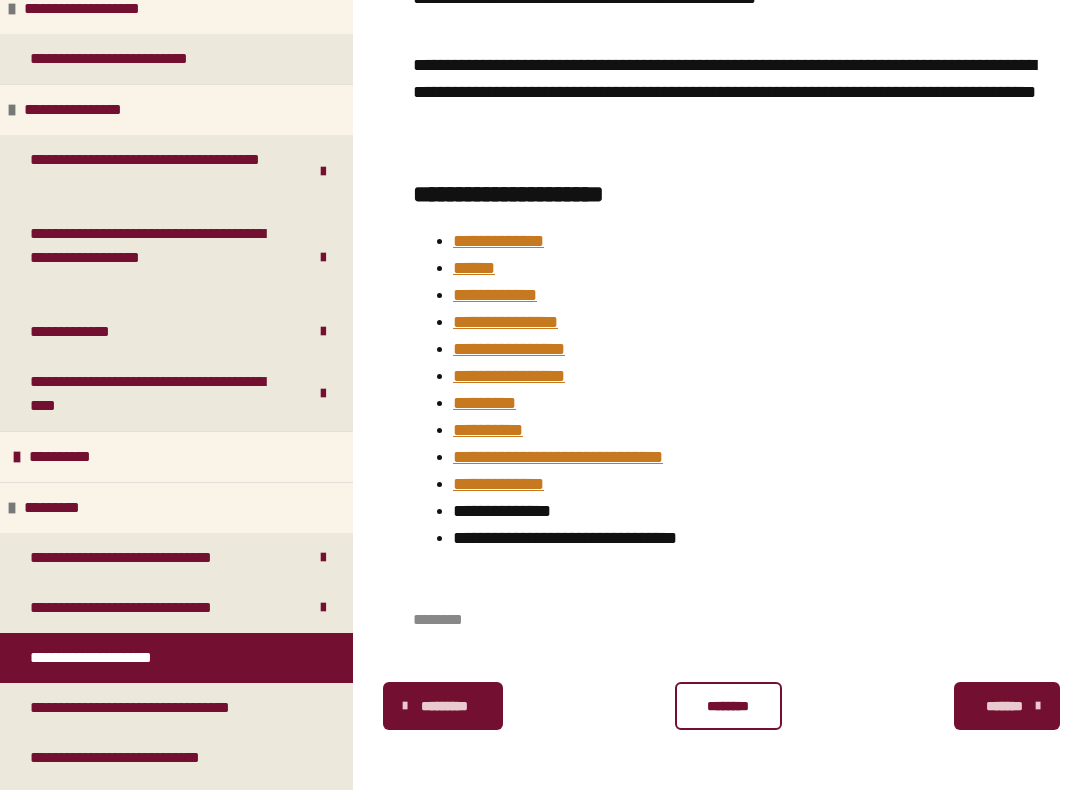 click on "**********" at bounding box center [498, 241] 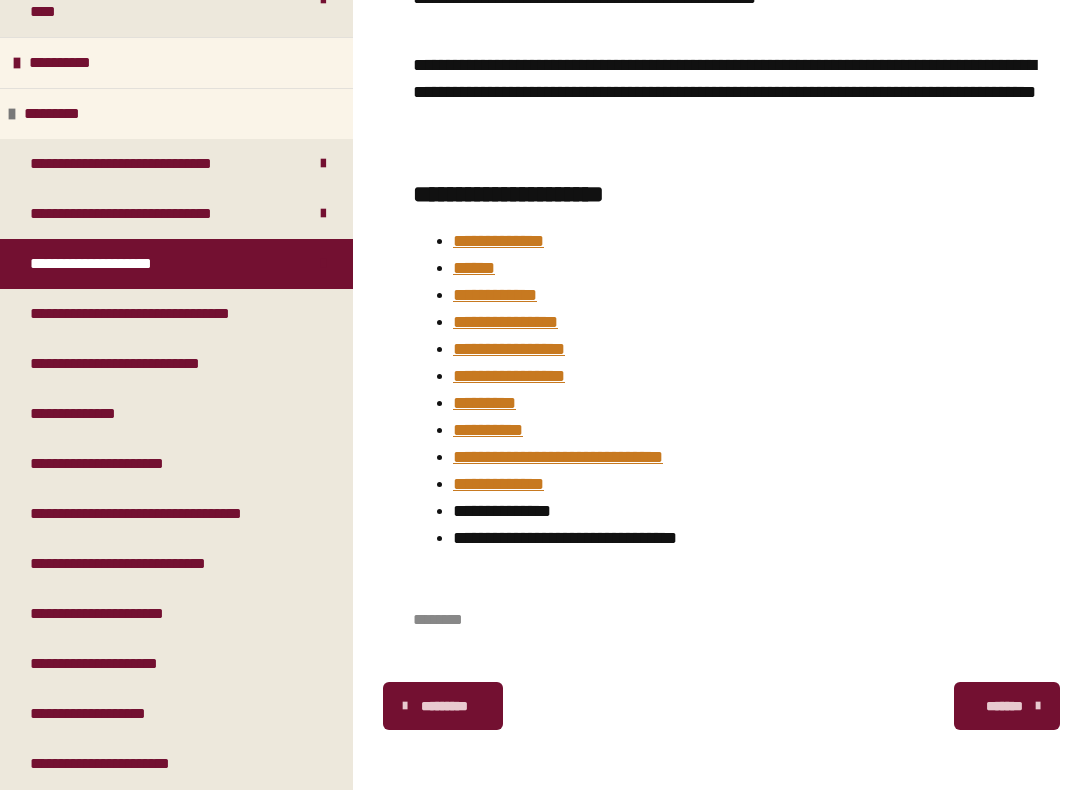 scroll, scrollTop: 521, scrollLeft: 0, axis: vertical 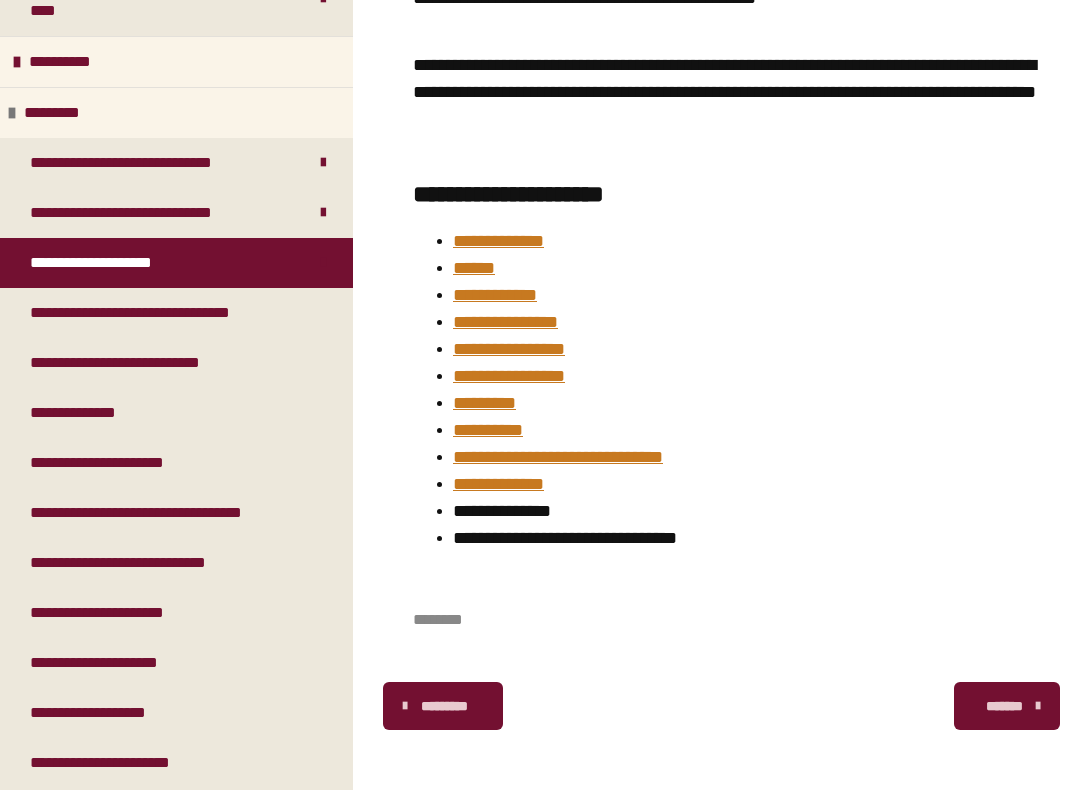 click on "*******" at bounding box center [1005, 706] 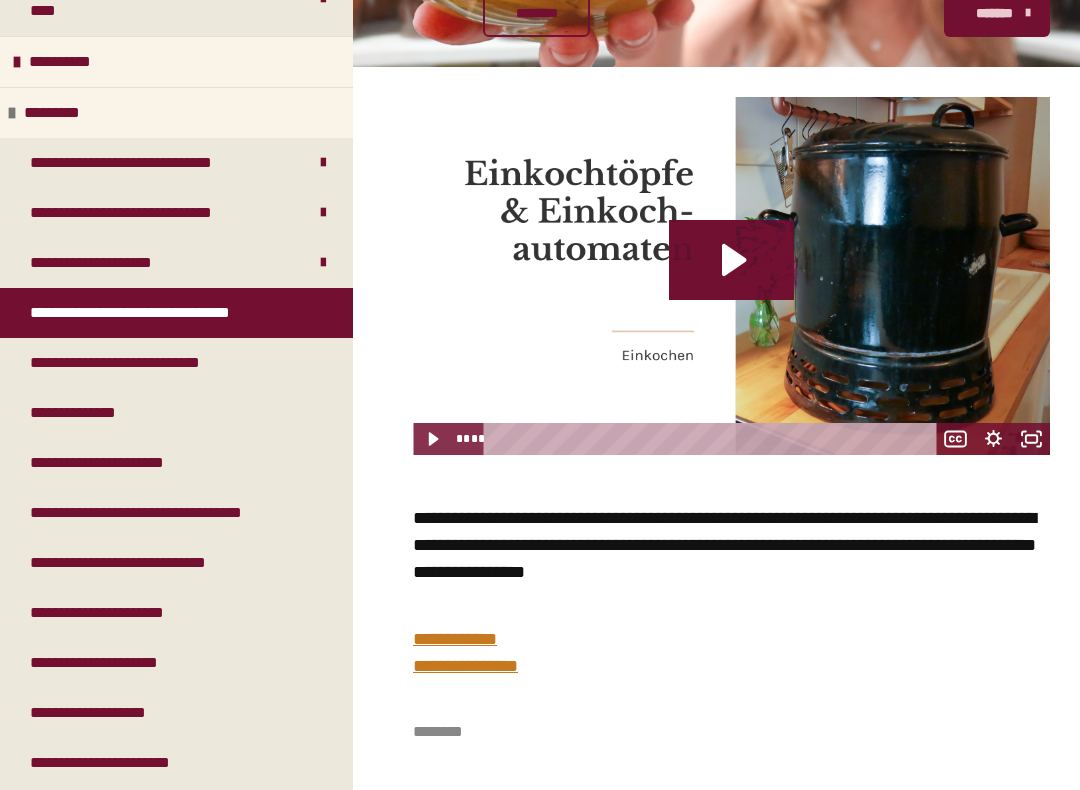 scroll, scrollTop: 310, scrollLeft: 0, axis: vertical 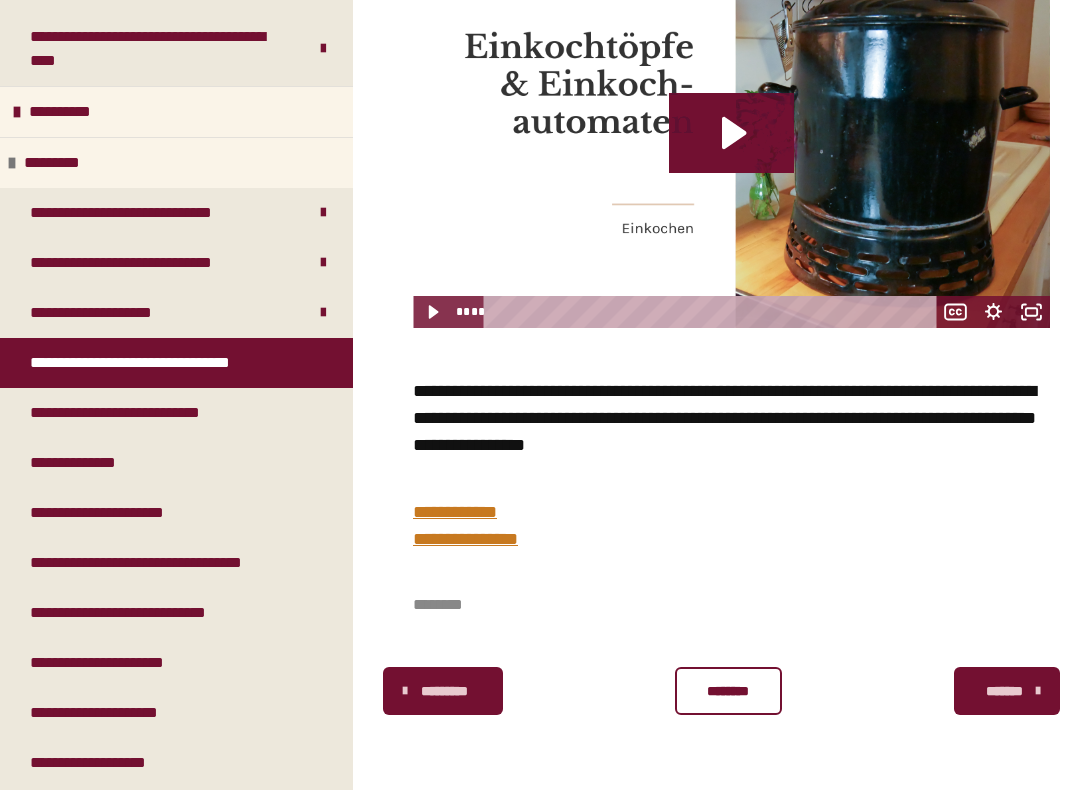 click on "**********" at bounding box center (144, 413) 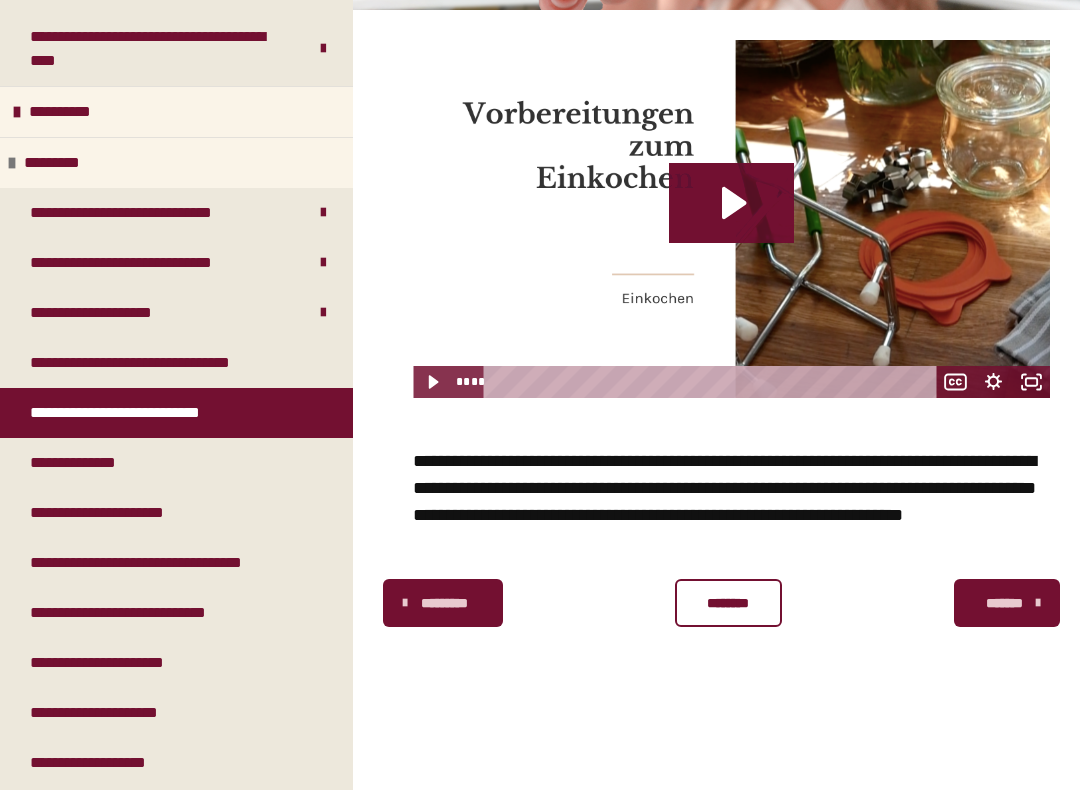 click on "**********" at bounding box center (81, 463) 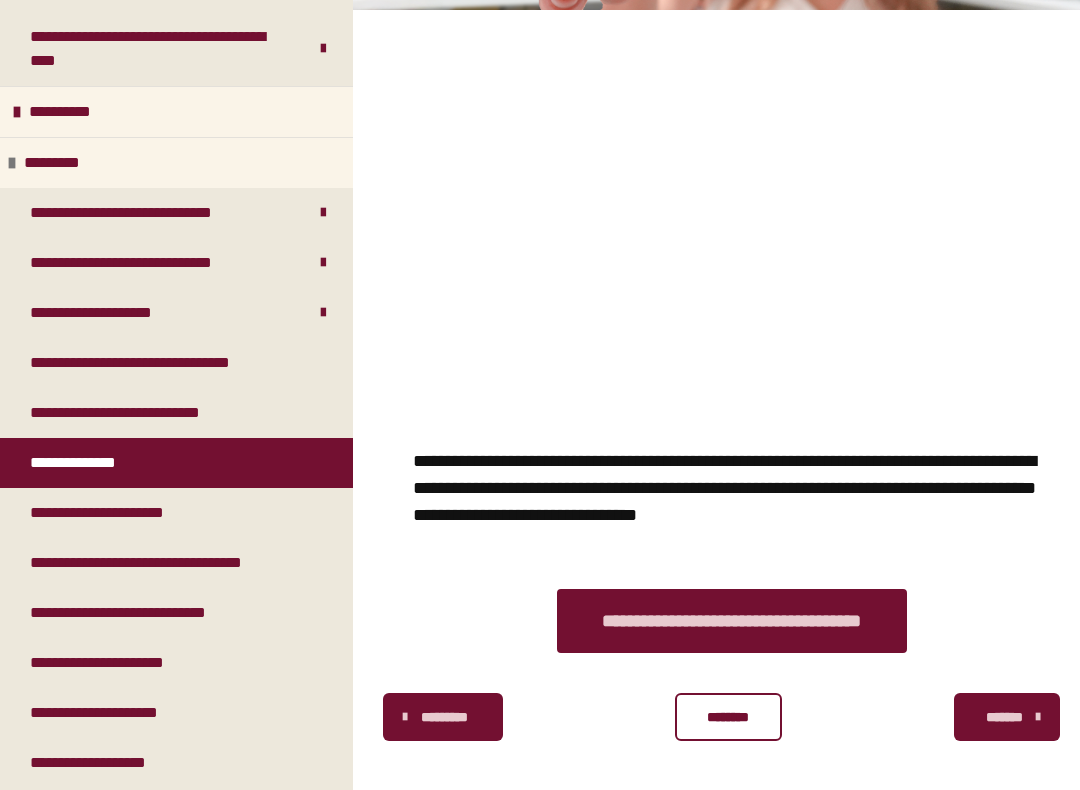 click on "**********" at bounding box center [122, 513] 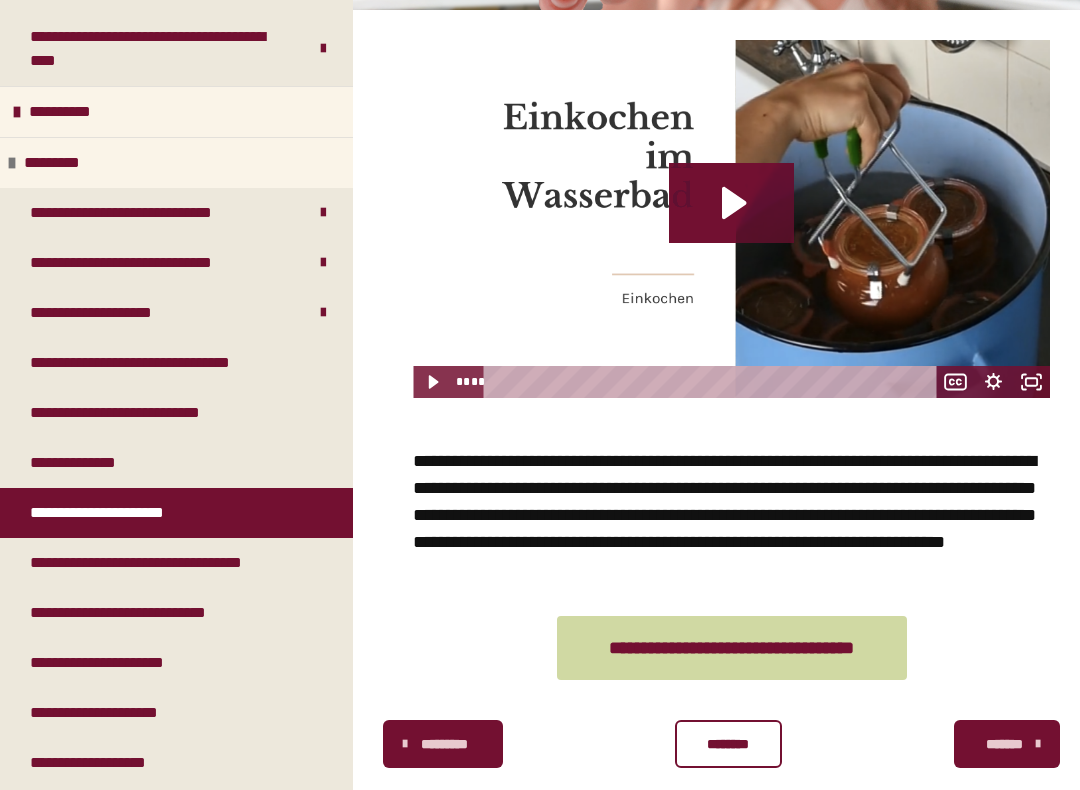 click on "**********" at bounding box center (148, 613) 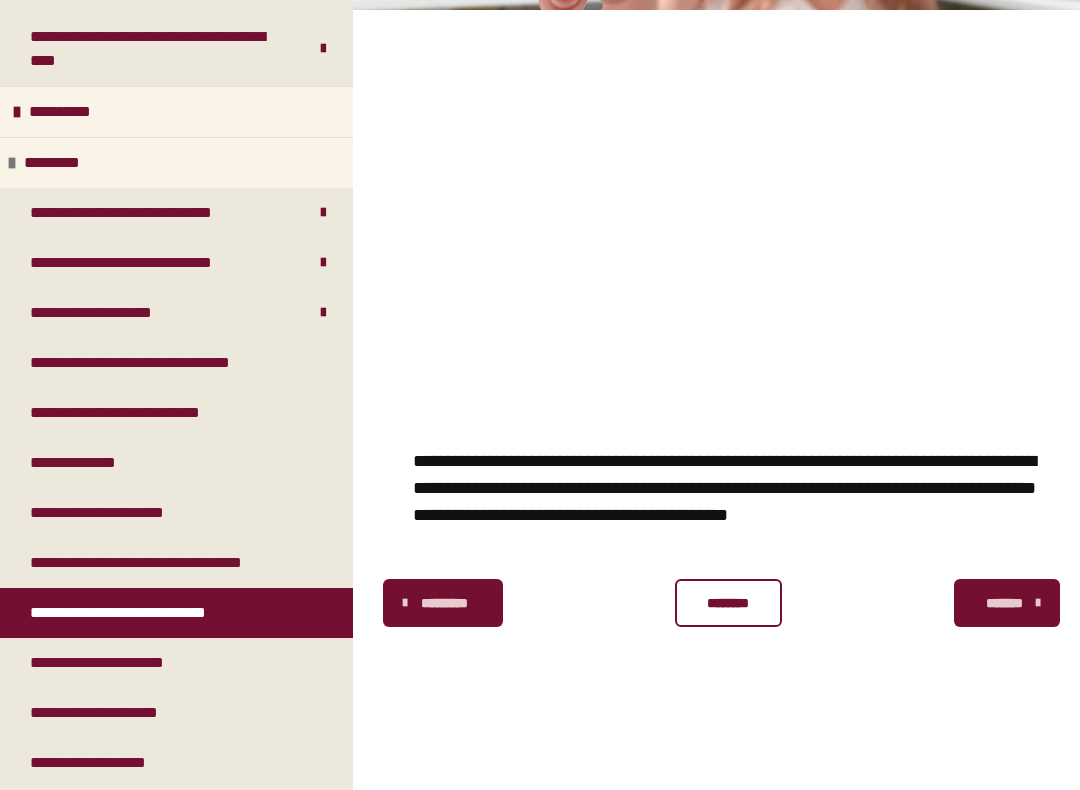 click on "**********" at bounding box center (120, 663) 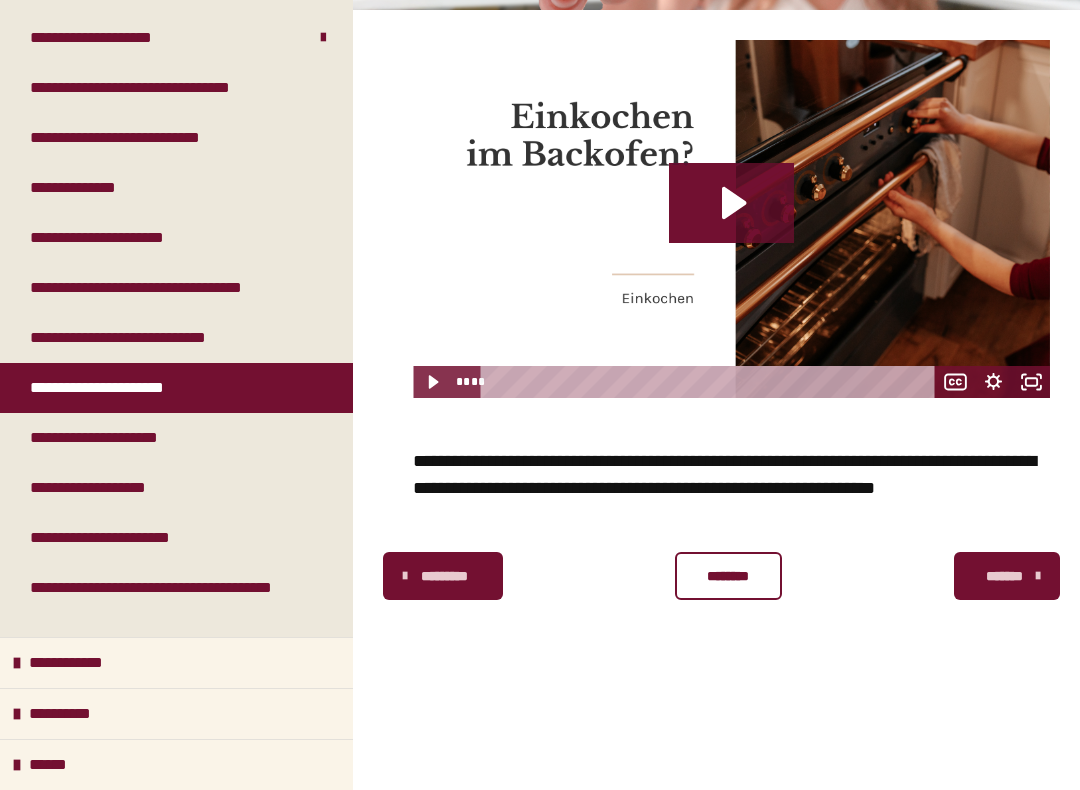 scroll, scrollTop: 748, scrollLeft: 0, axis: vertical 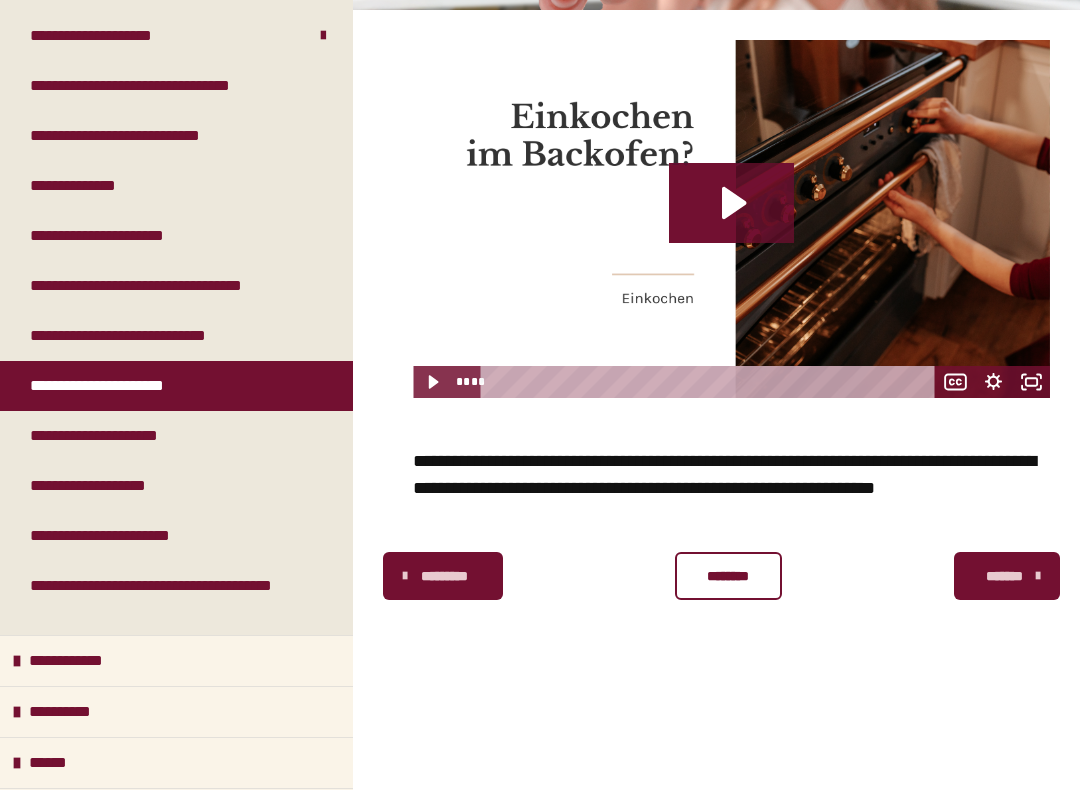 click on "**********" at bounding box center [115, 436] 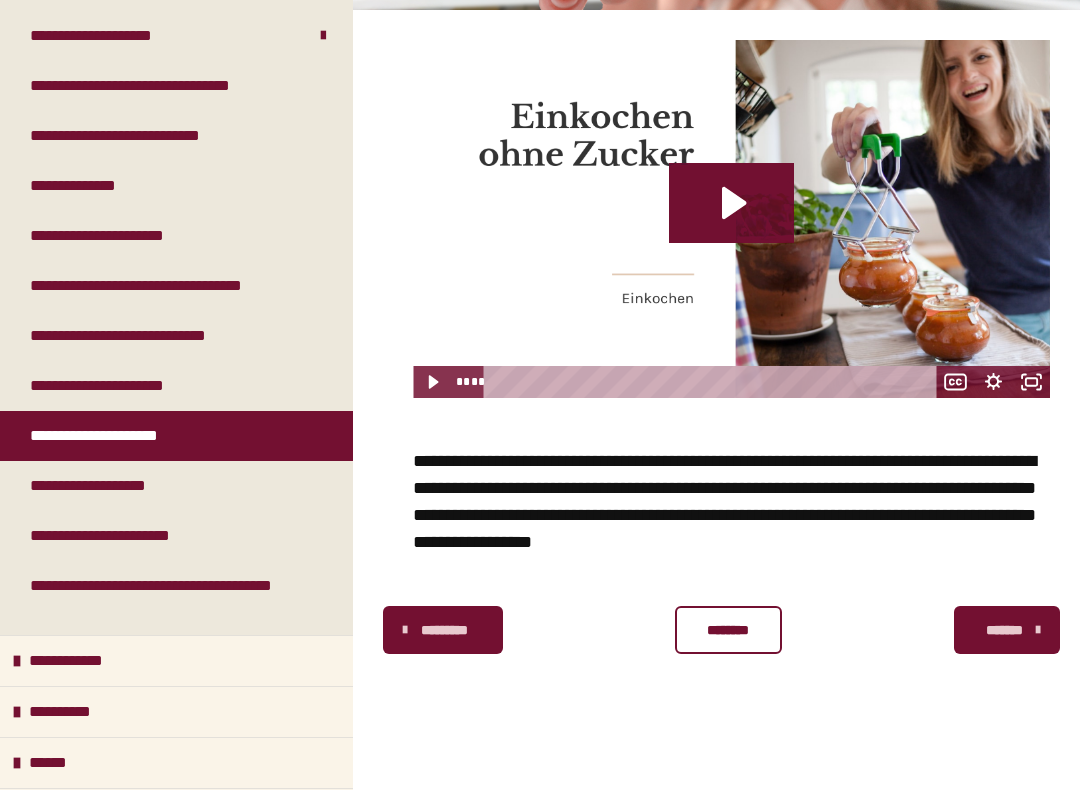 click on "**********" at bounding box center [104, 486] 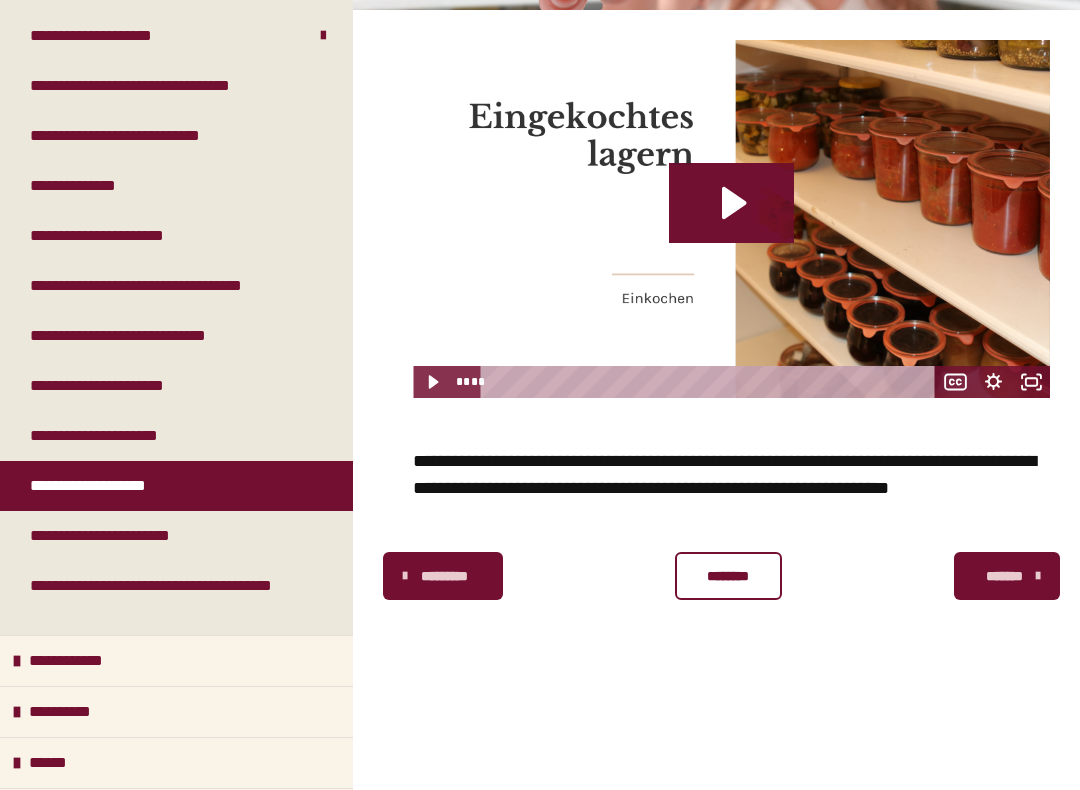 click on "**********" at bounding box center (122, 536) 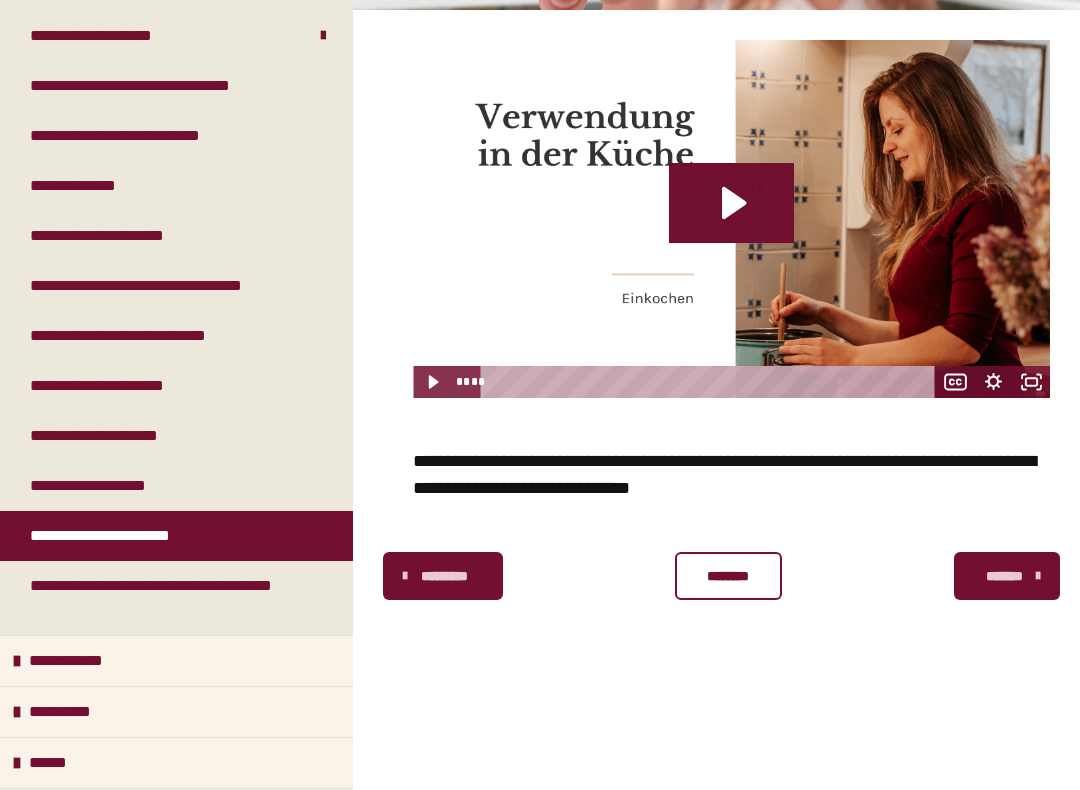 click on "**********" at bounding box center (168, 598) 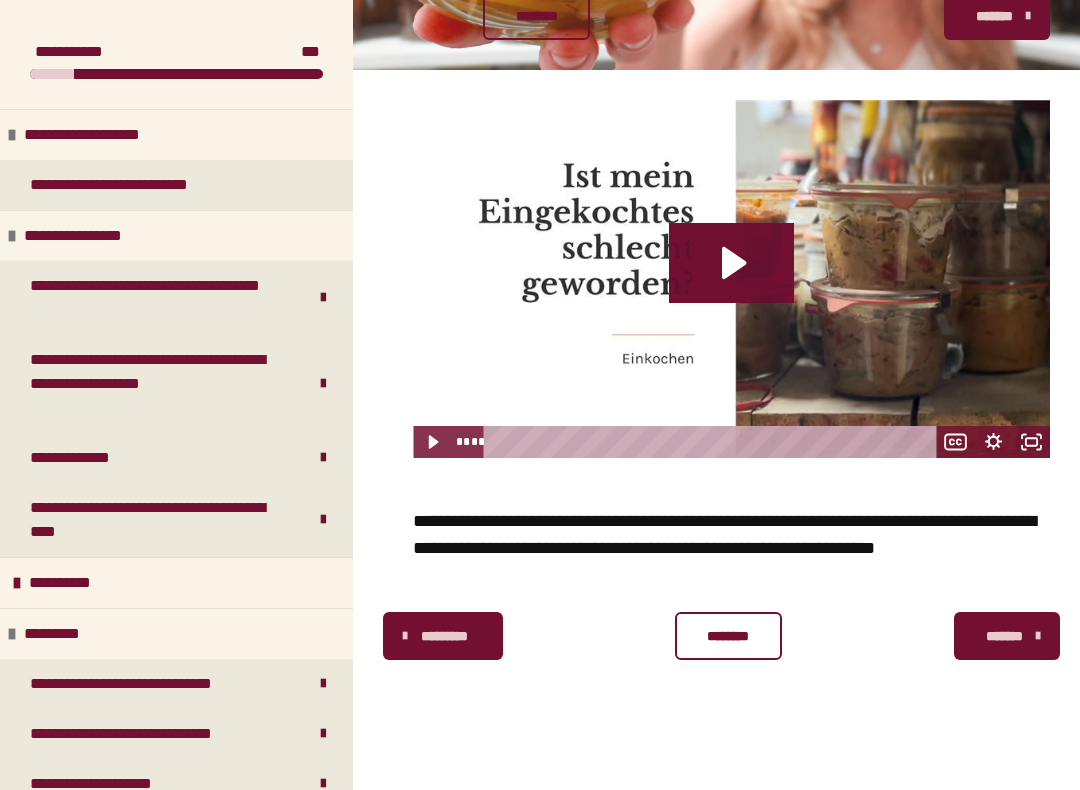 scroll, scrollTop: 0, scrollLeft: 0, axis: both 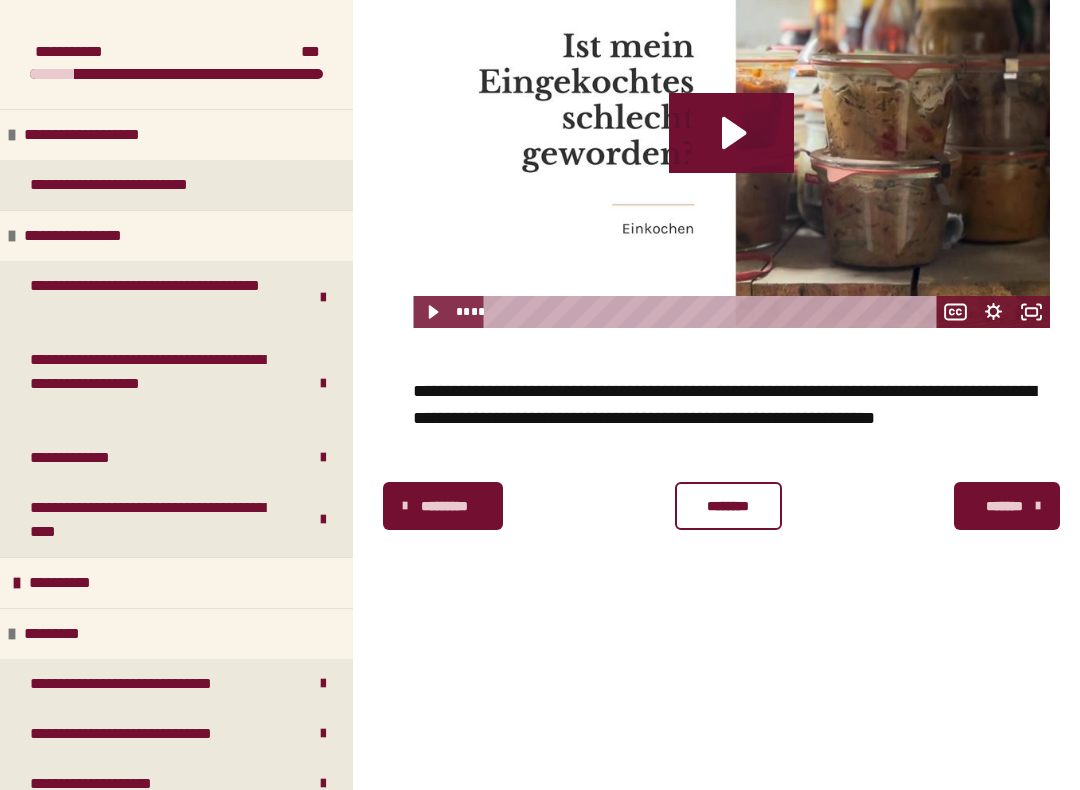 click on "*********" at bounding box center (176, 633) 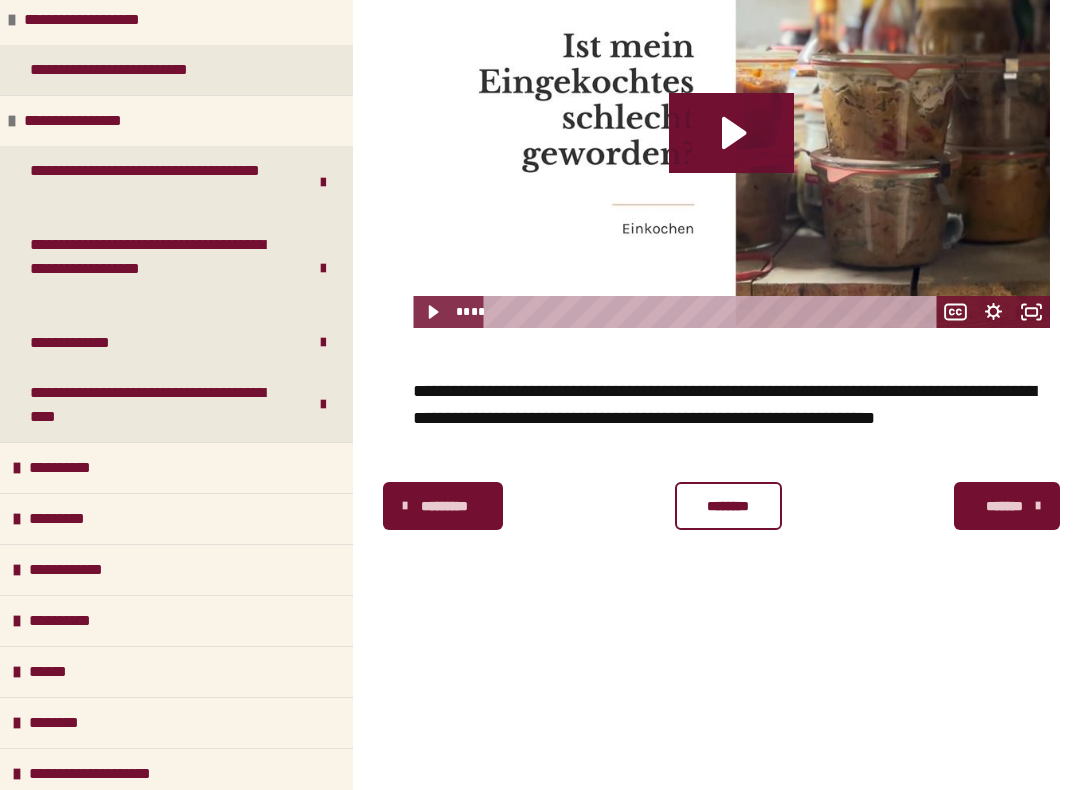scroll, scrollTop: 130, scrollLeft: 0, axis: vertical 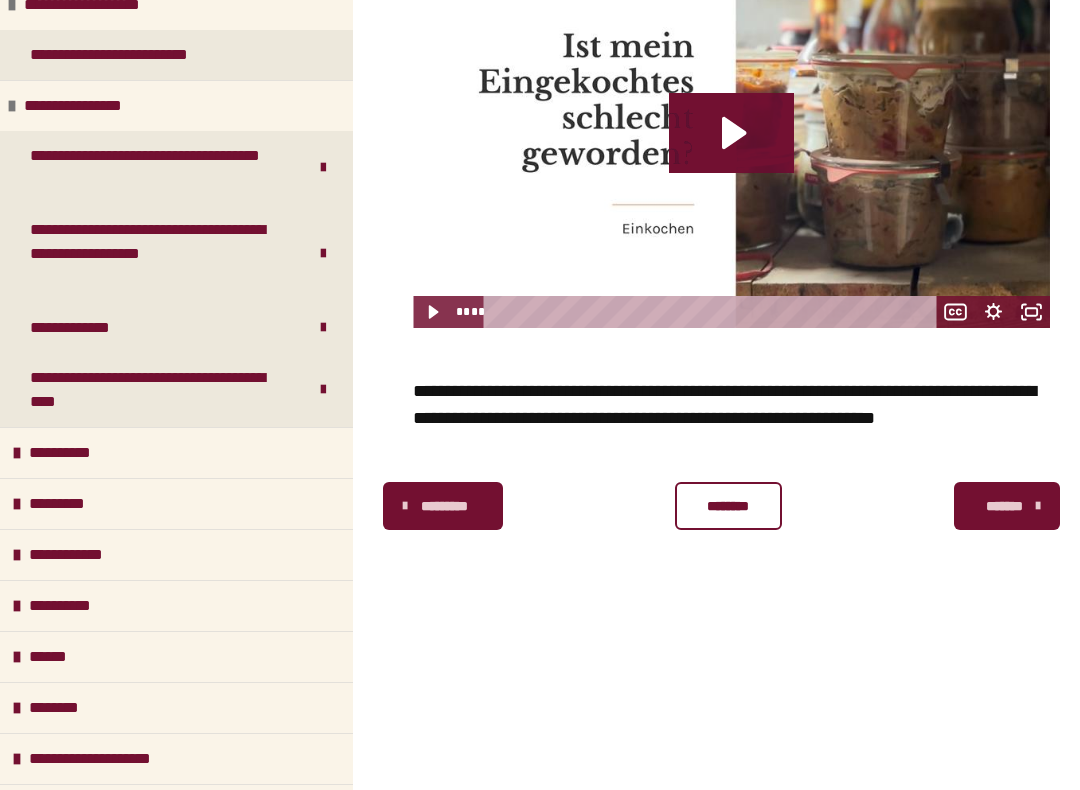 click on "**********" at bounding box center [176, 452] 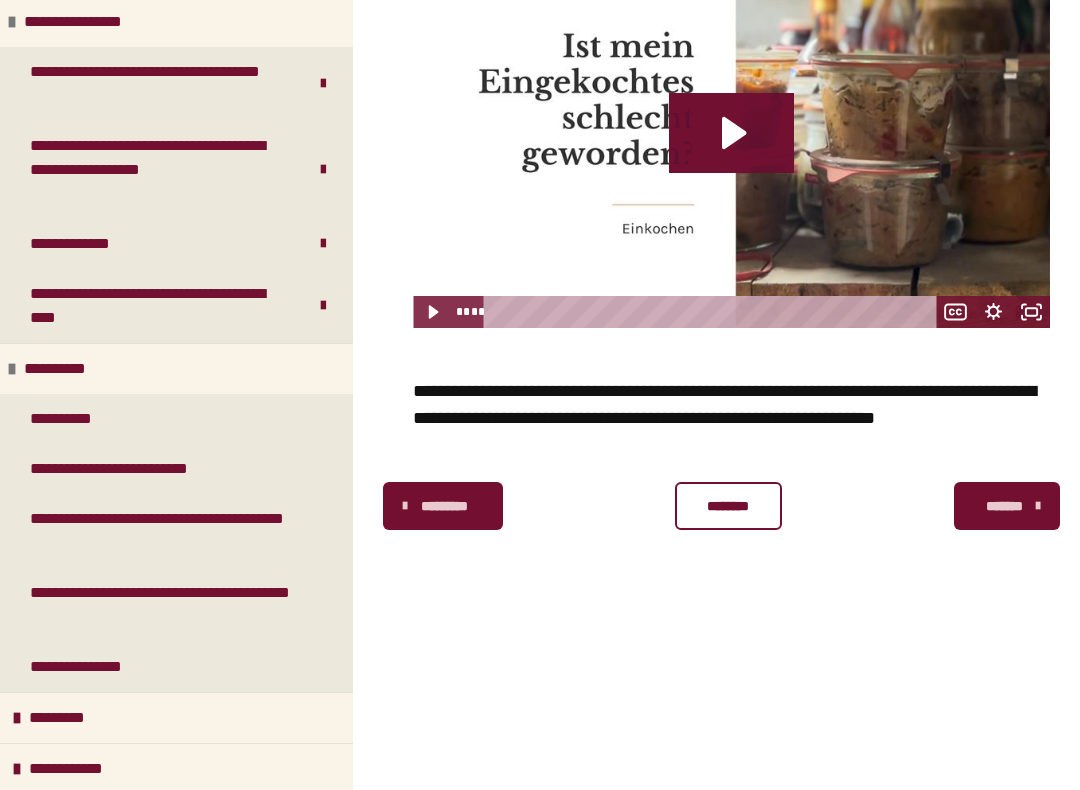 scroll, scrollTop: 203, scrollLeft: 0, axis: vertical 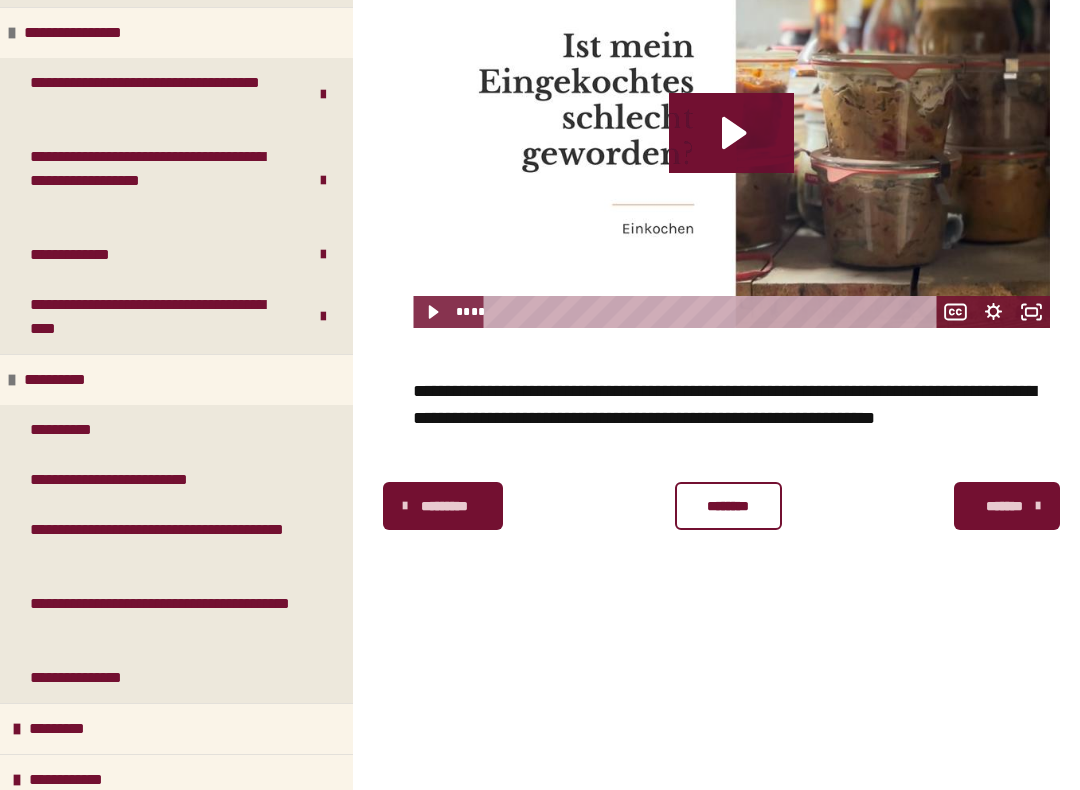 click on "**********" at bounding box center [176, 379] 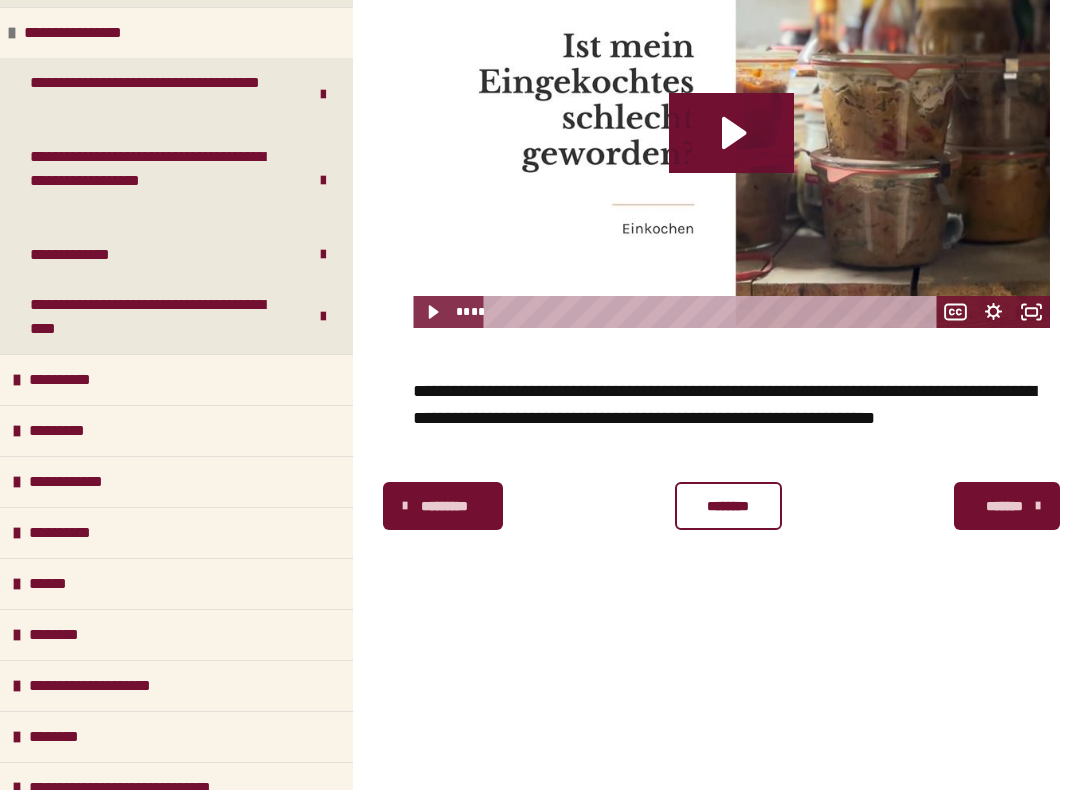 click on "*********" at bounding box center (176, 430) 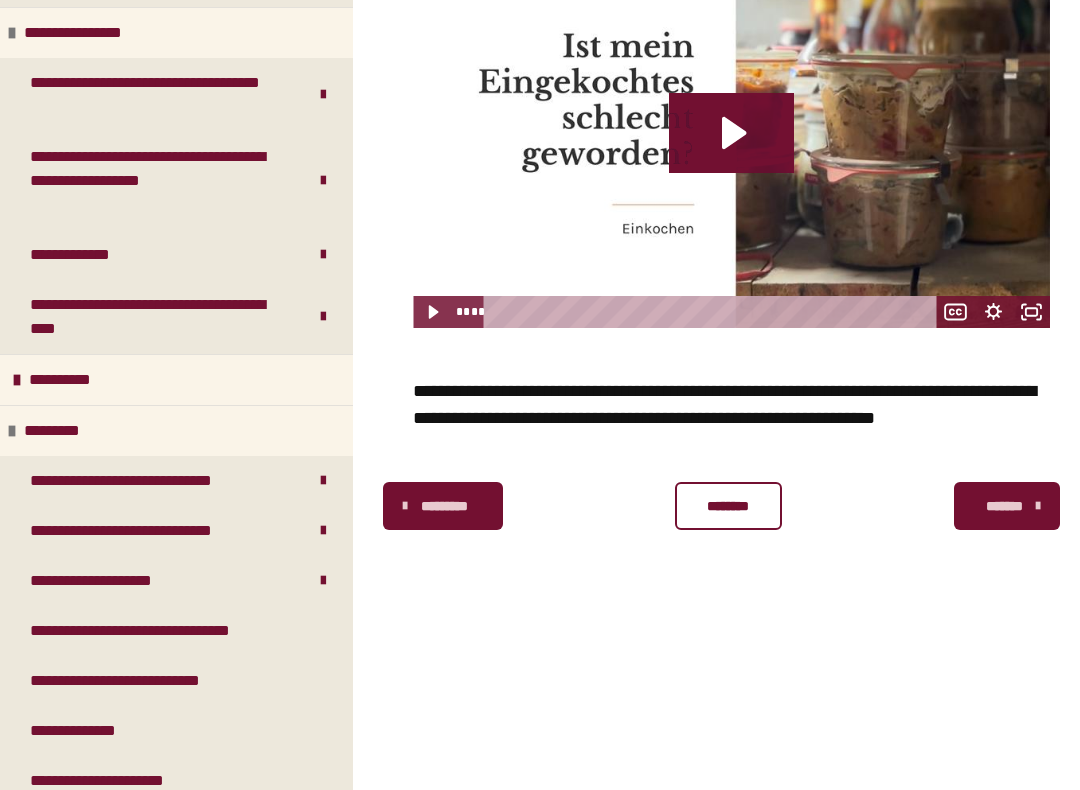 click on "*********" at bounding box center [176, 430] 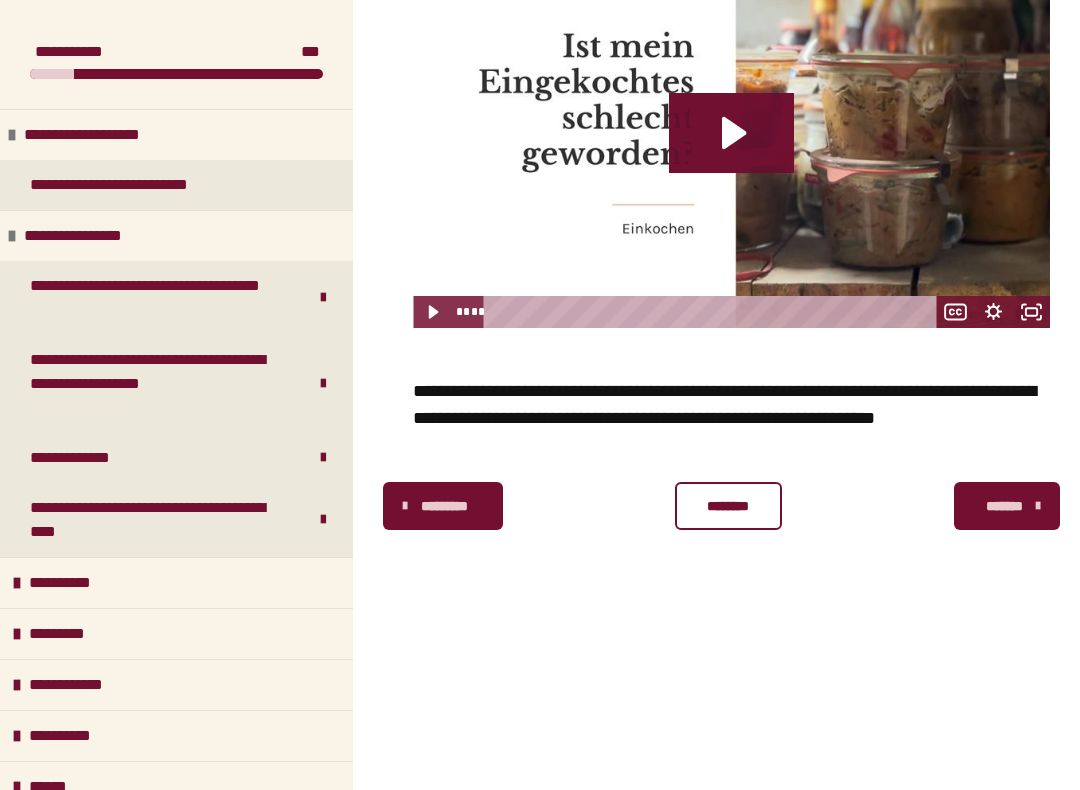 scroll, scrollTop: 0, scrollLeft: 0, axis: both 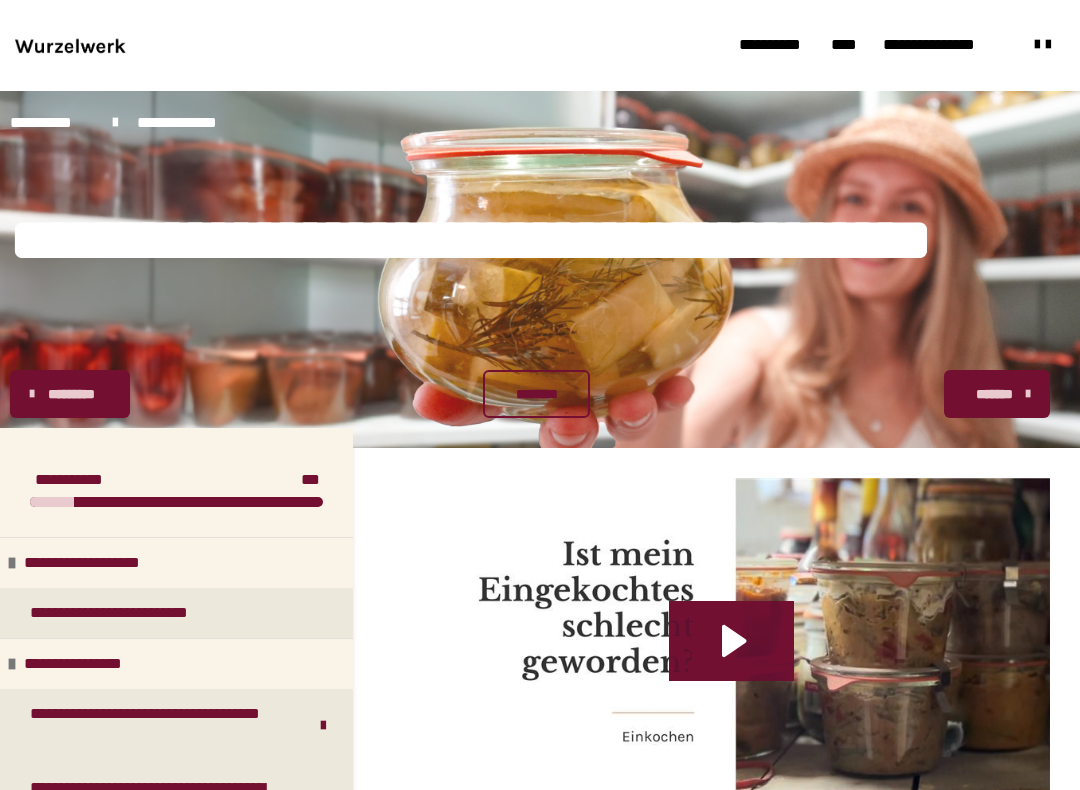 click on "**********" at bounding box center [51, 123] 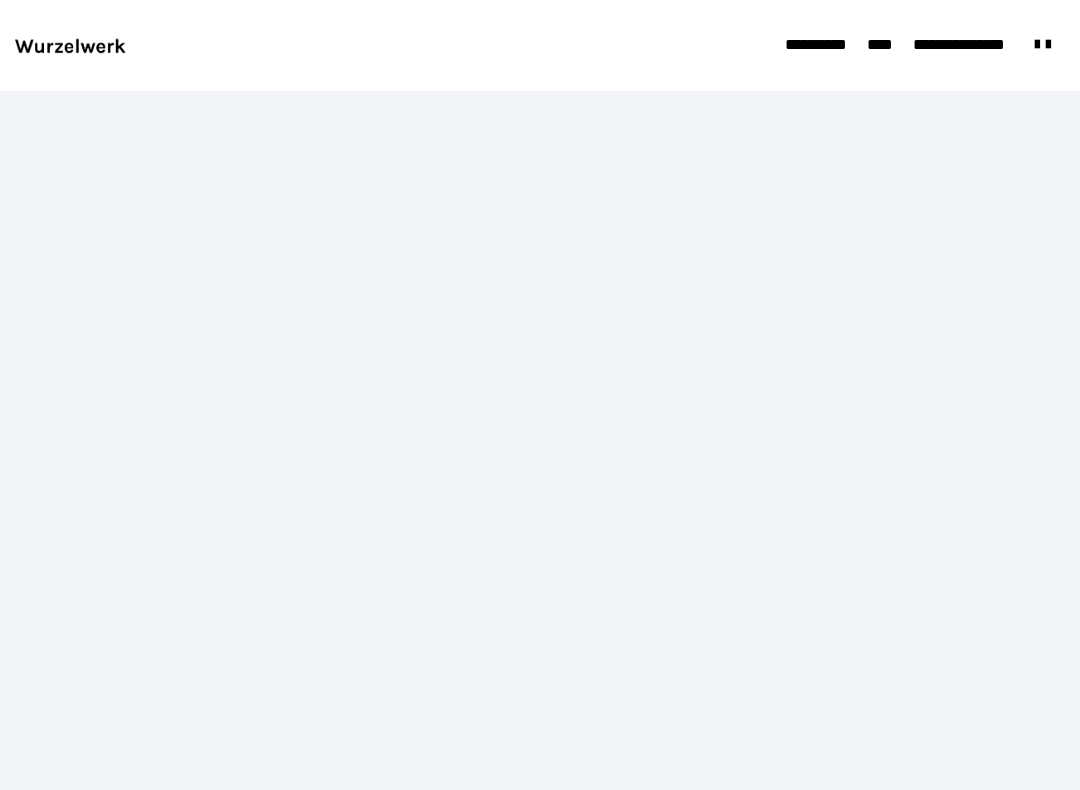 scroll, scrollTop: 0, scrollLeft: 0, axis: both 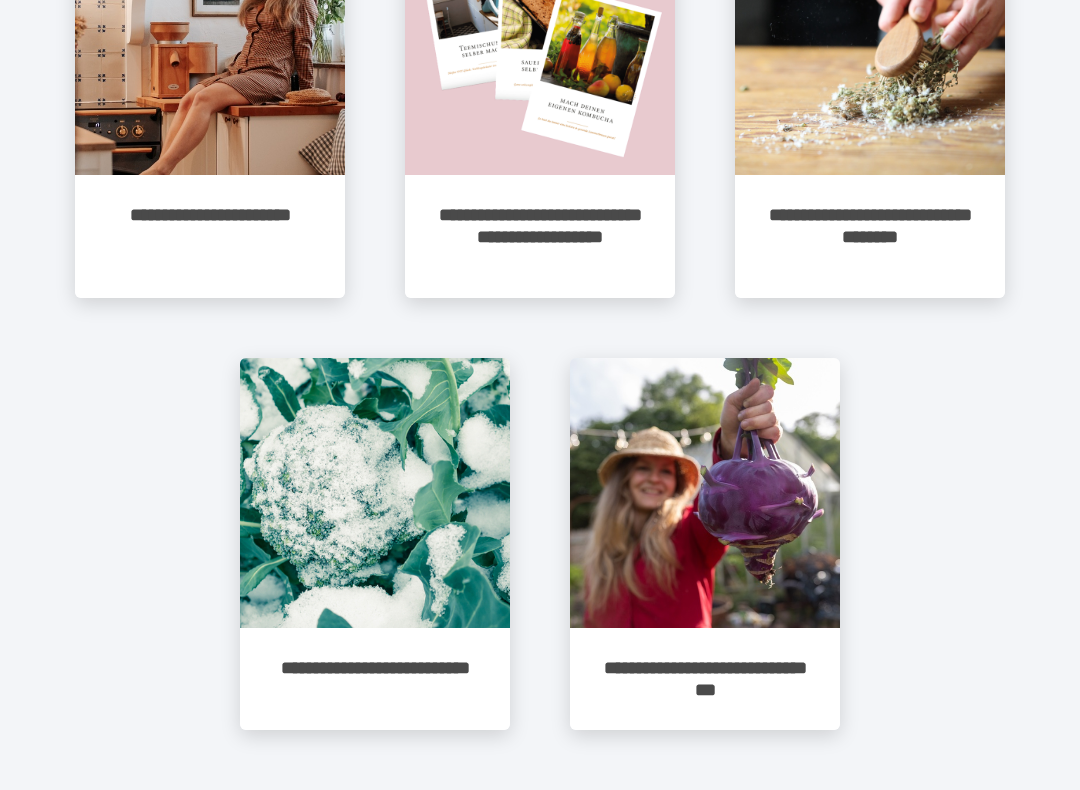 click on "**********" at bounding box center [375, 679] 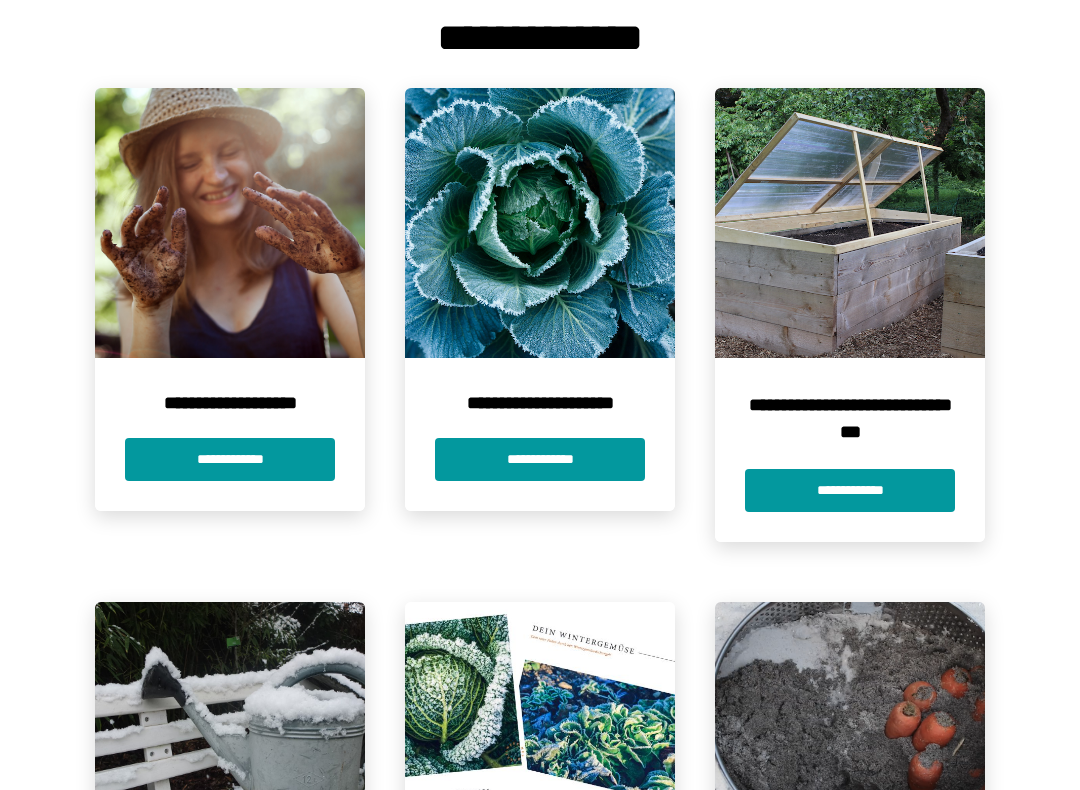 scroll, scrollTop: 433, scrollLeft: 0, axis: vertical 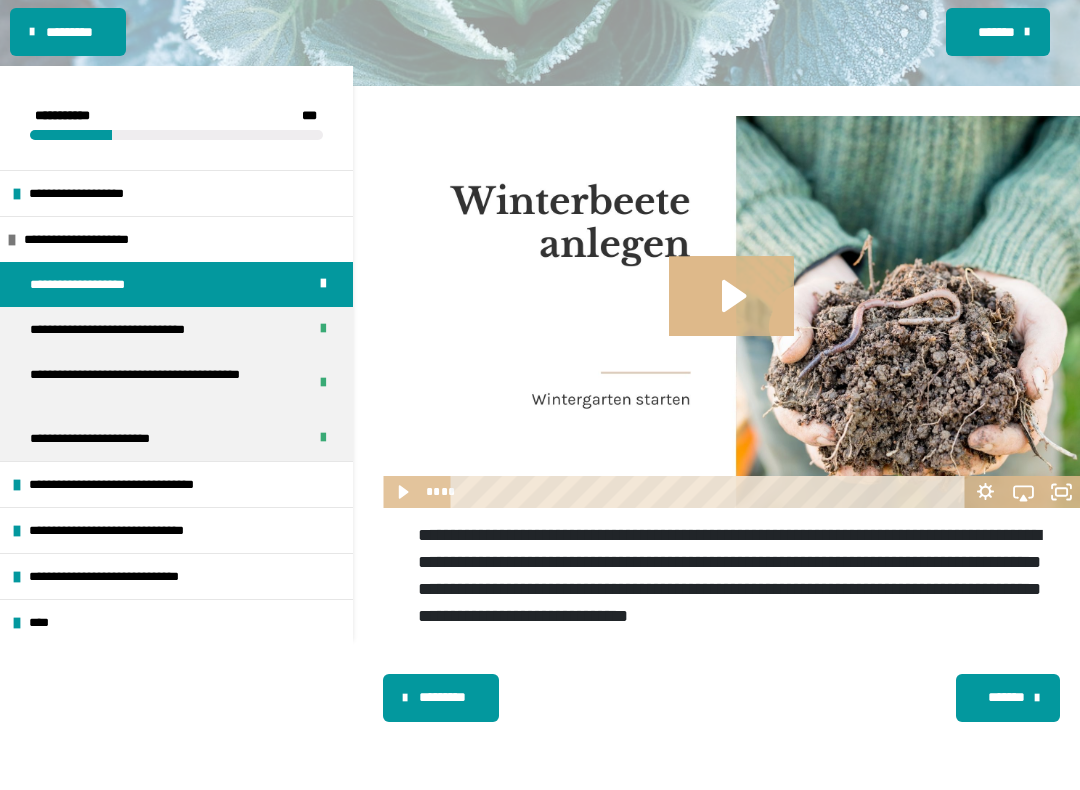 click on "**********" at bounding box center [133, 484] 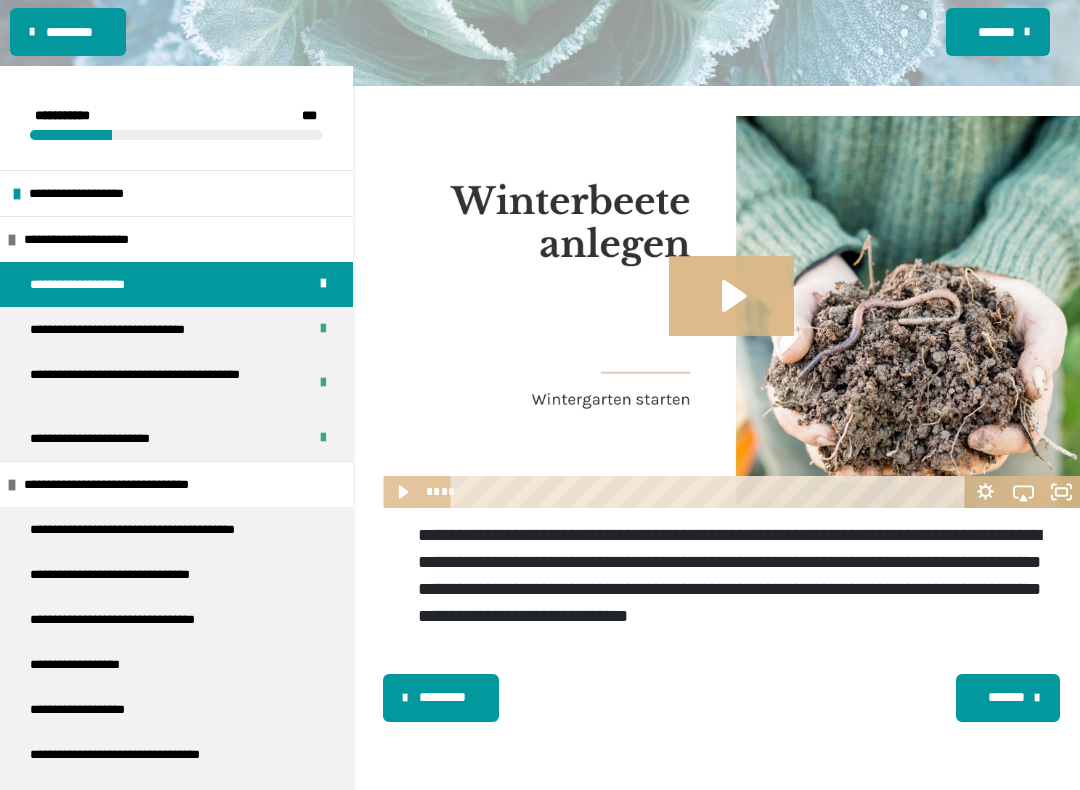 click on "**********" at bounding box center [157, 529] 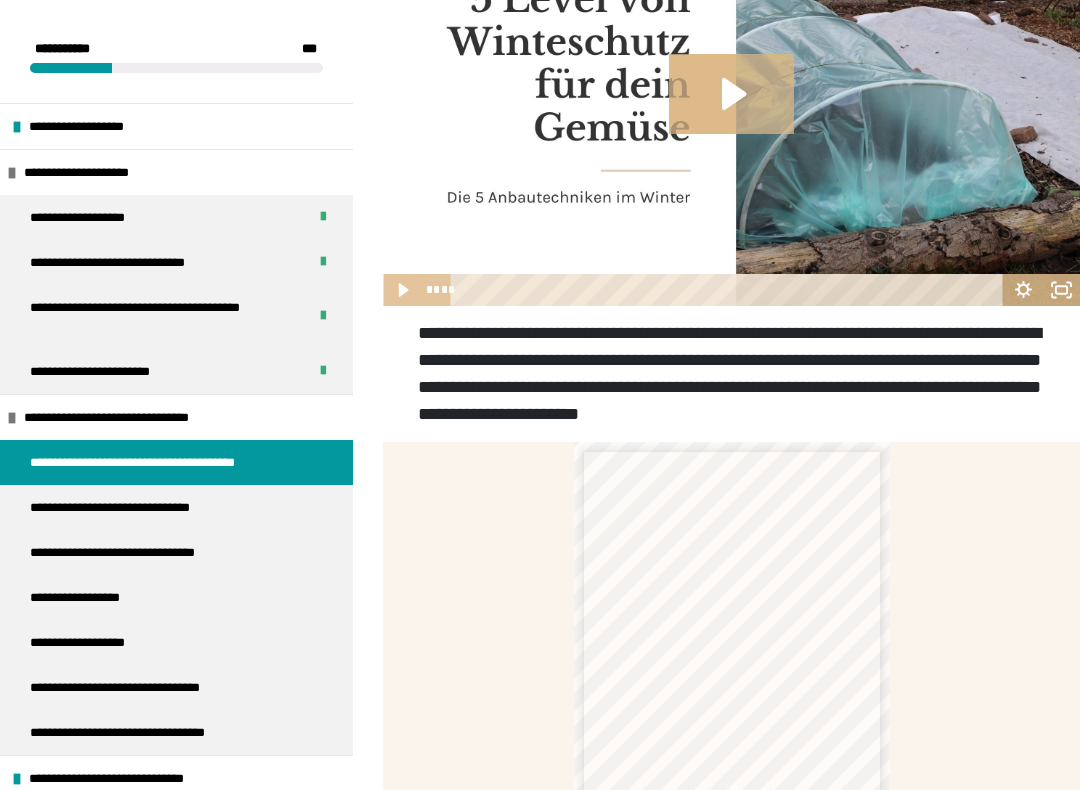 scroll, scrollTop: 559, scrollLeft: 0, axis: vertical 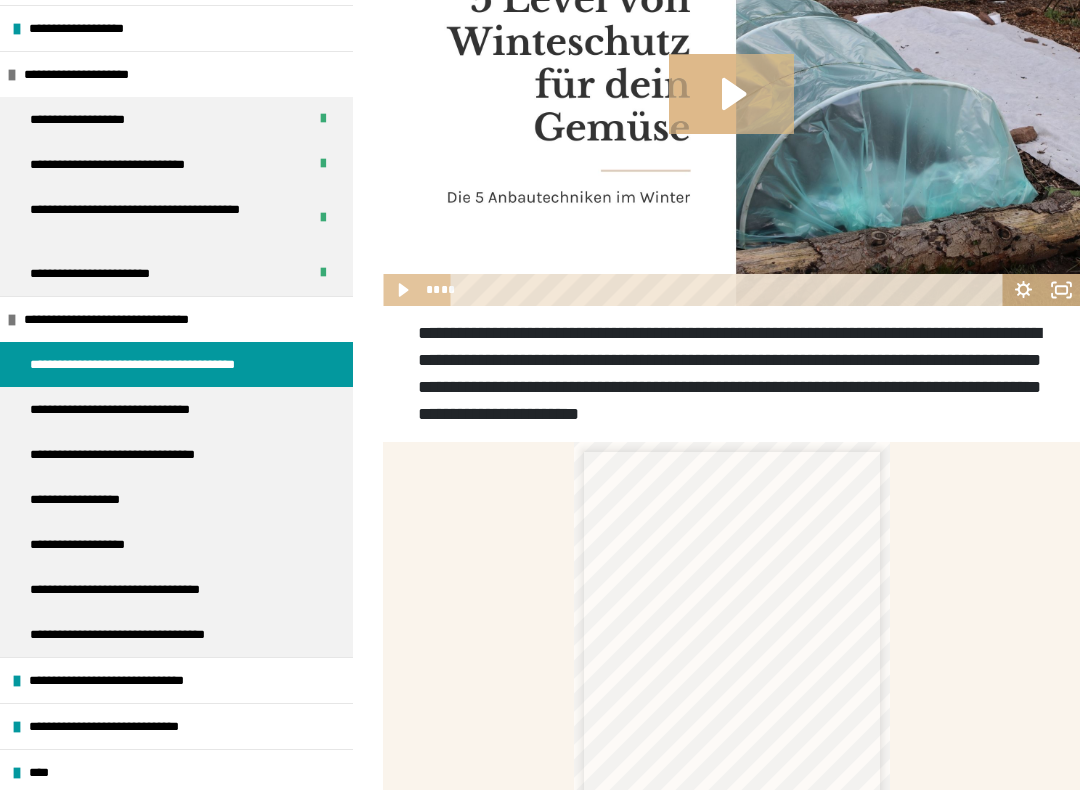 click on "**********" at bounding box center [136, 409] 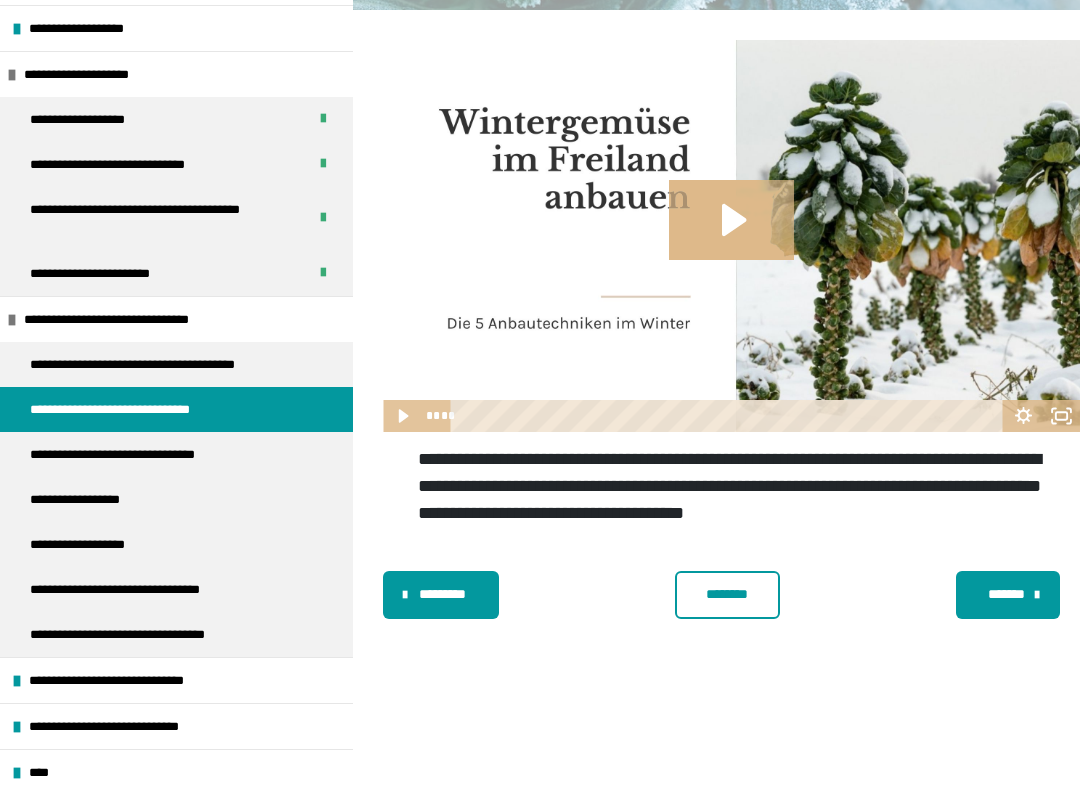click on "**********" at bounding box center [131, 454] 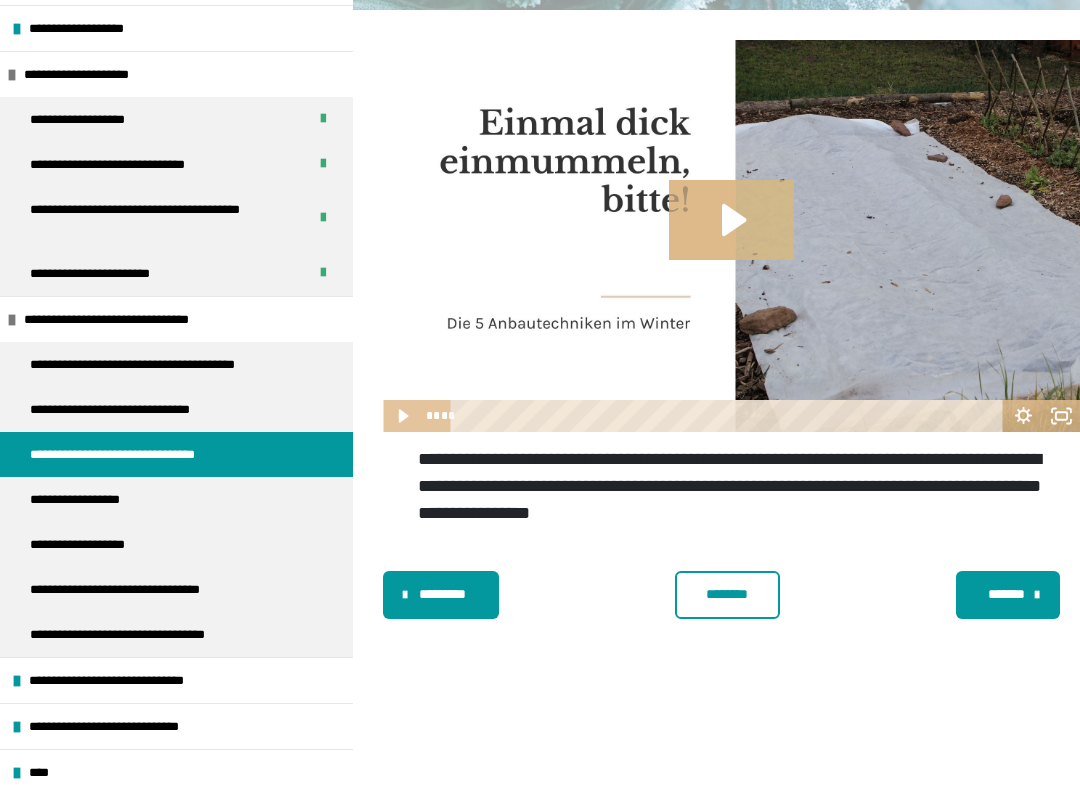click on "**********" at bounding box center (87, 499) 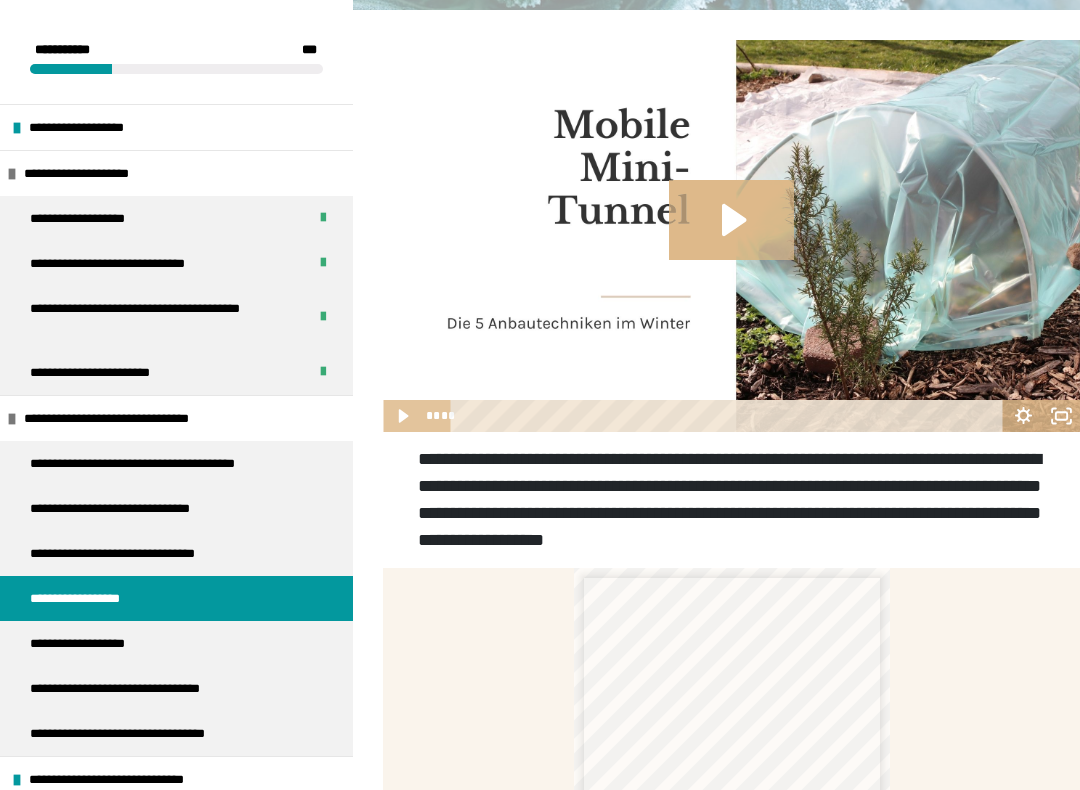 scroll, scrollTop: 0, scrollLeft: 0, axis: both 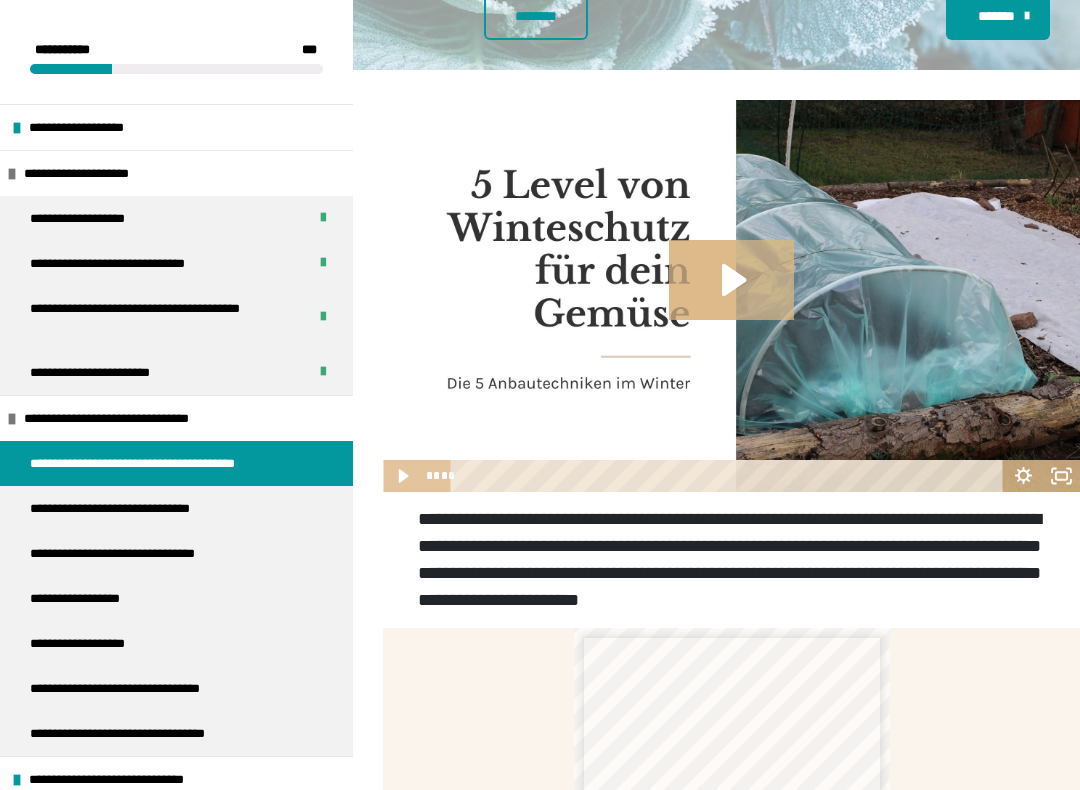 click on "**********" at bounding box center (128, 418) 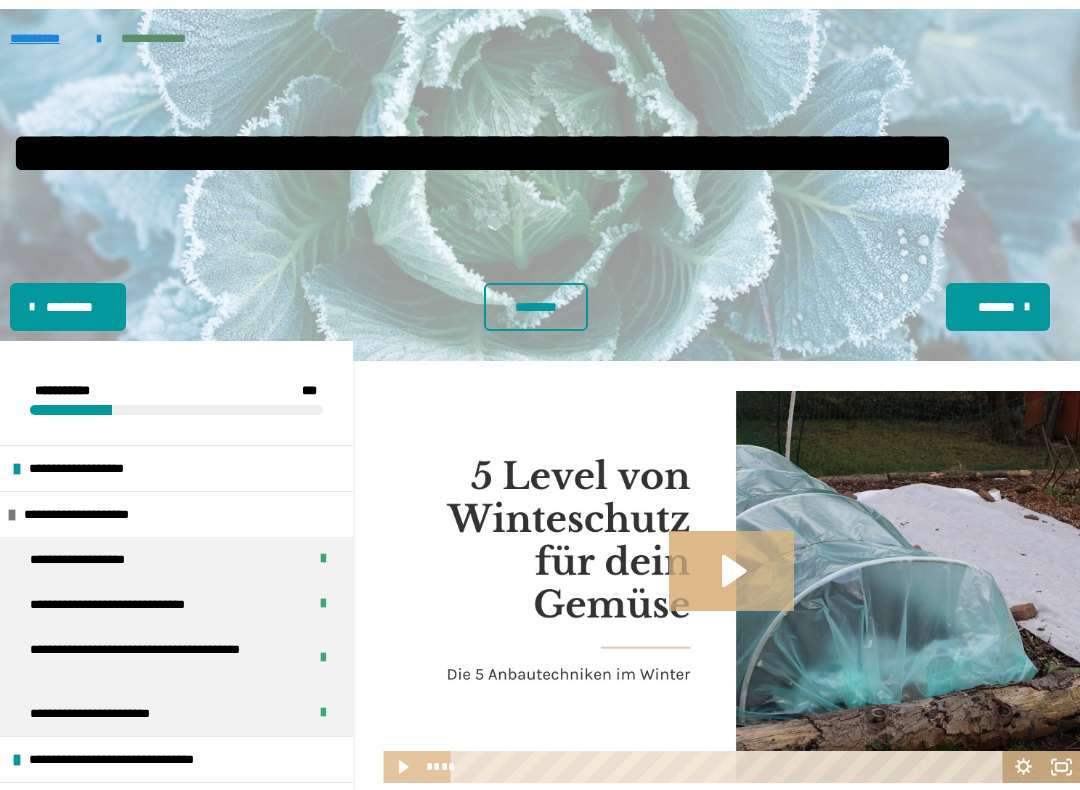 scroll, scrollTop: 0, scrollLeft: 0, axis: both 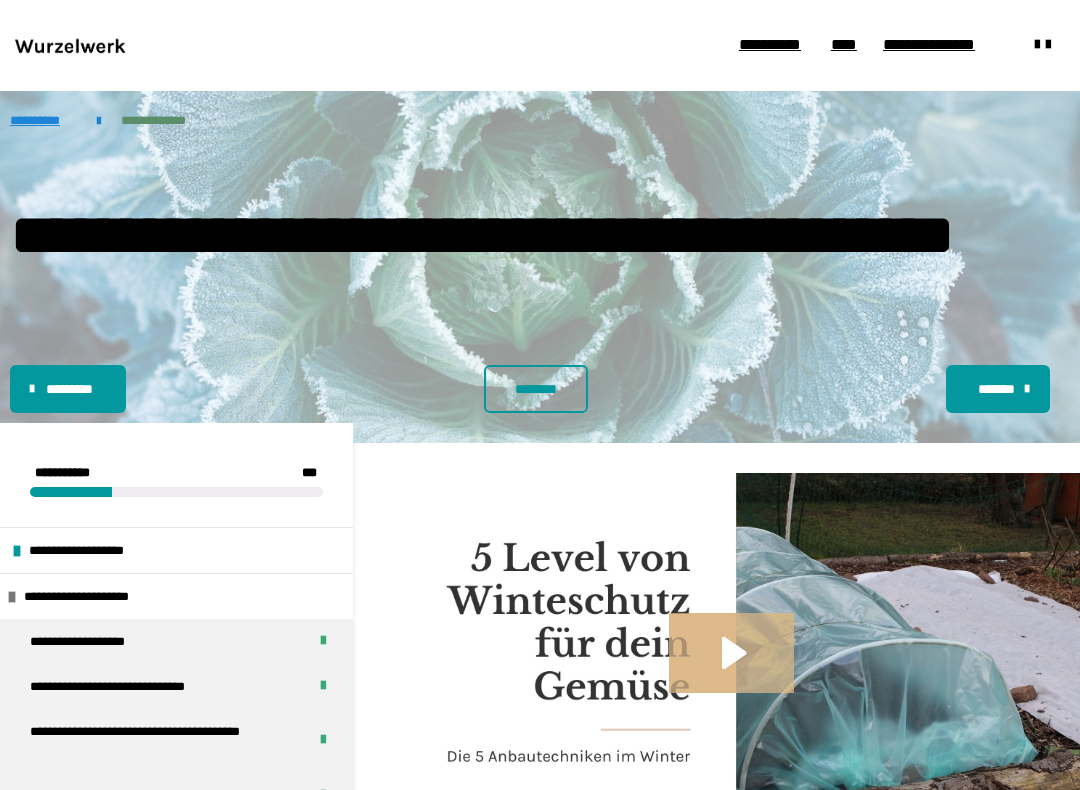 click on "**********" at bounding box center (88, 596) 